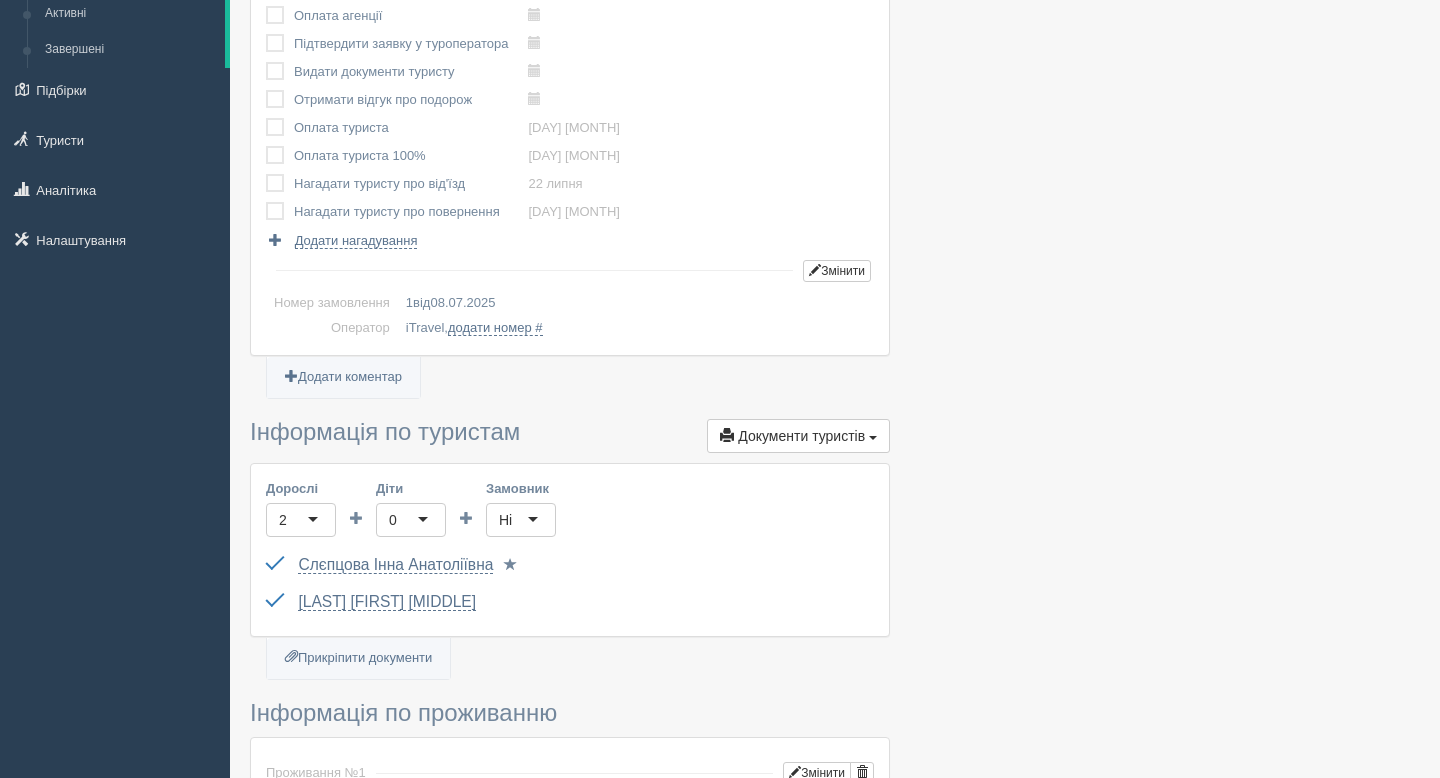 scroll, scrollTop: 0, scrollLeft: 0, axis: both 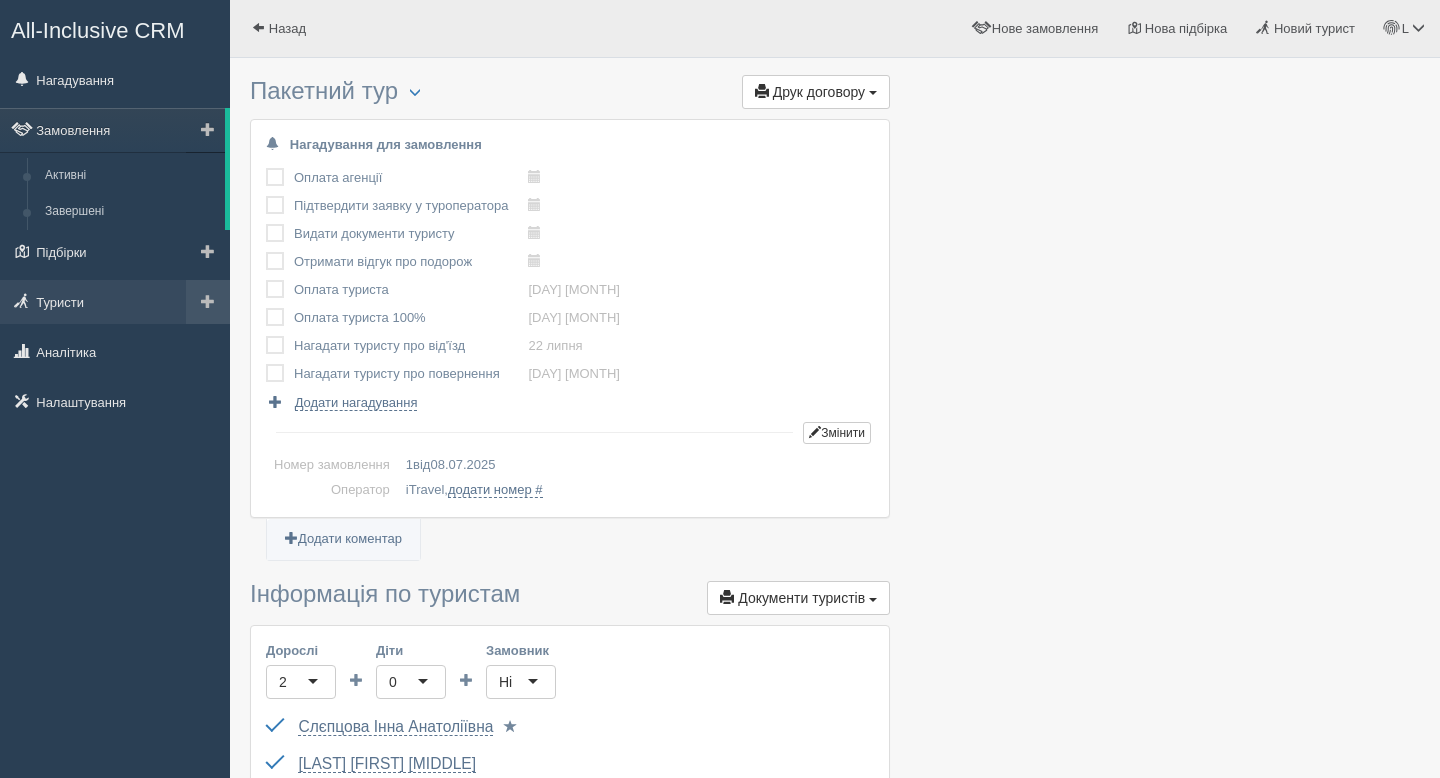 click at bounding box center (205, 130) 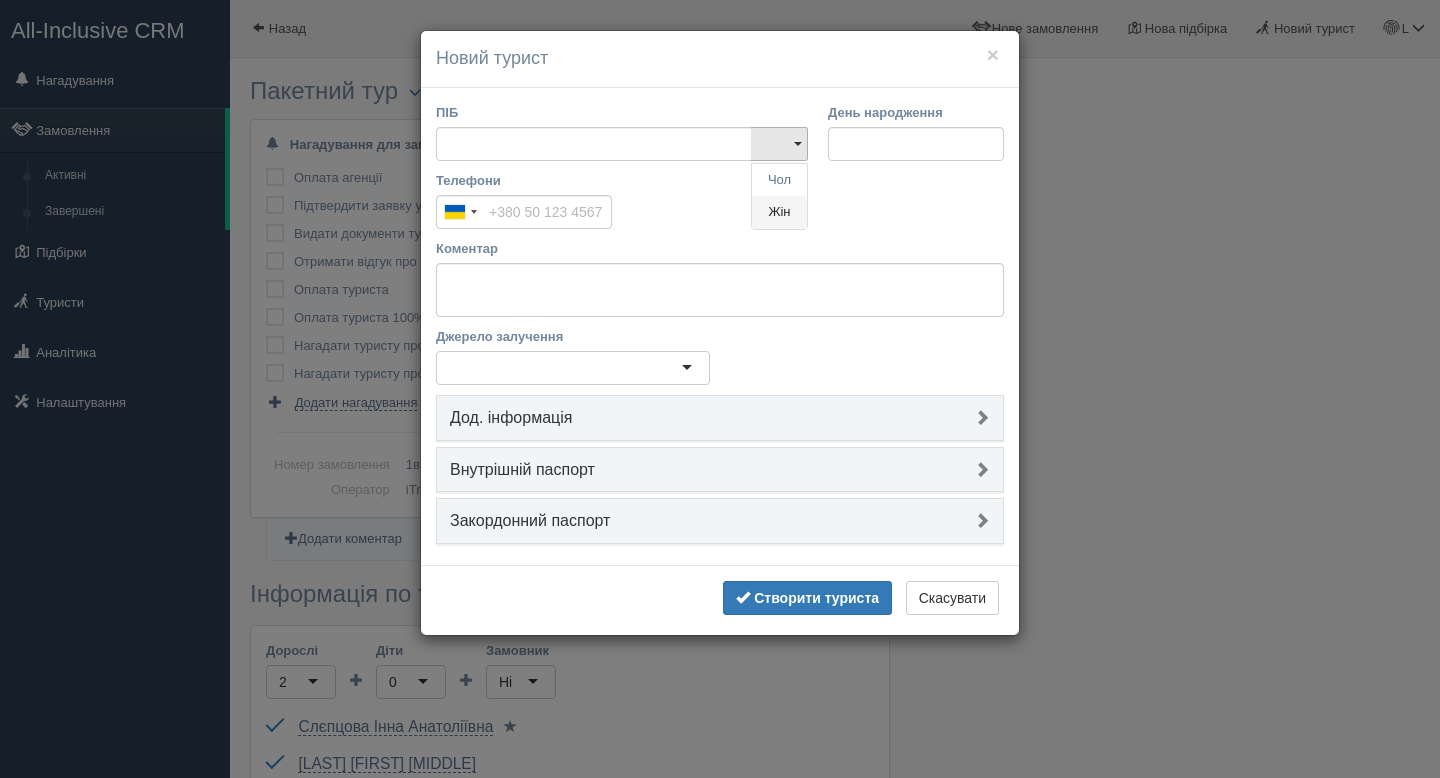 click on "Жін" at bounding box center (779, 180) 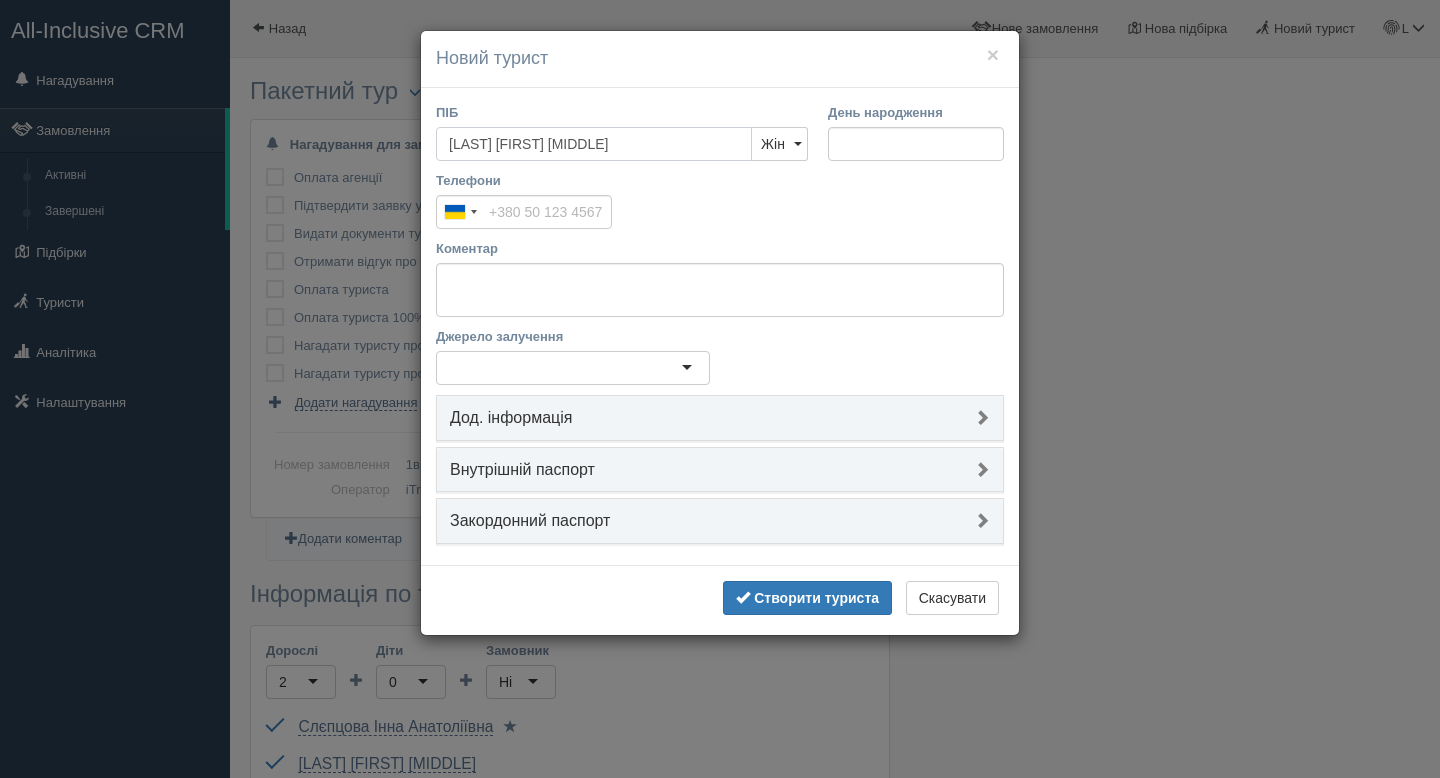 type on "[LAST] [FIRST] [MIDDLE]" 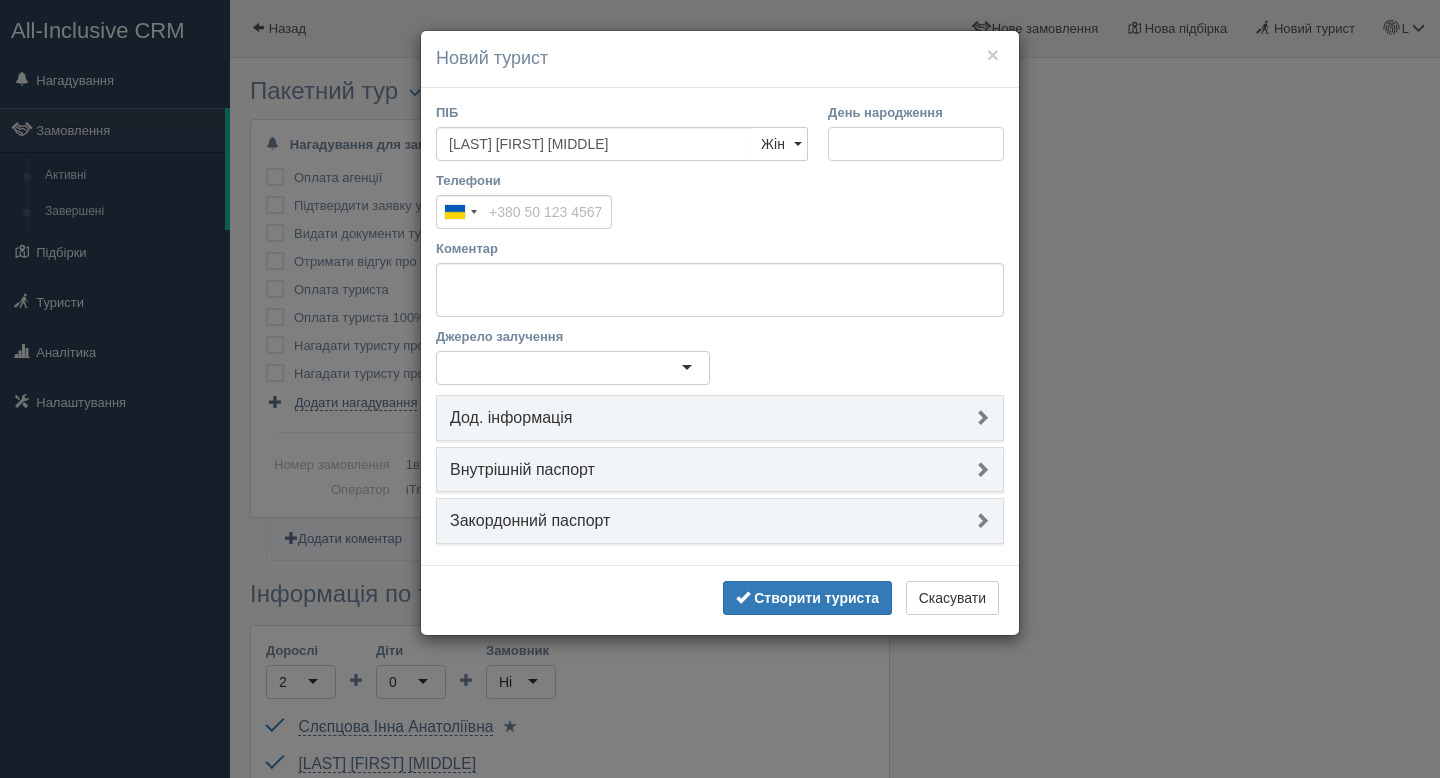 click on "День народження" at bounding box center [916, 144] 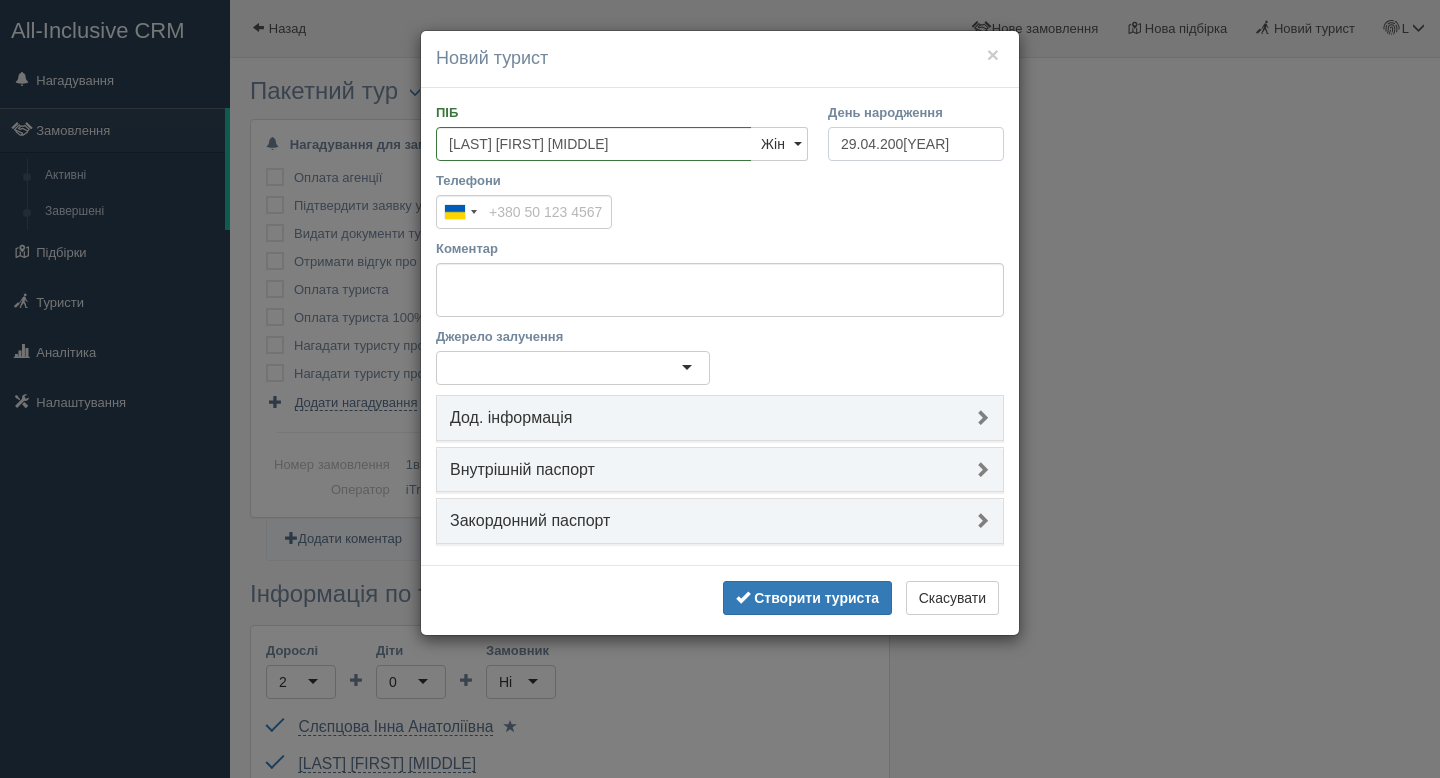 type on "29.04.2005" 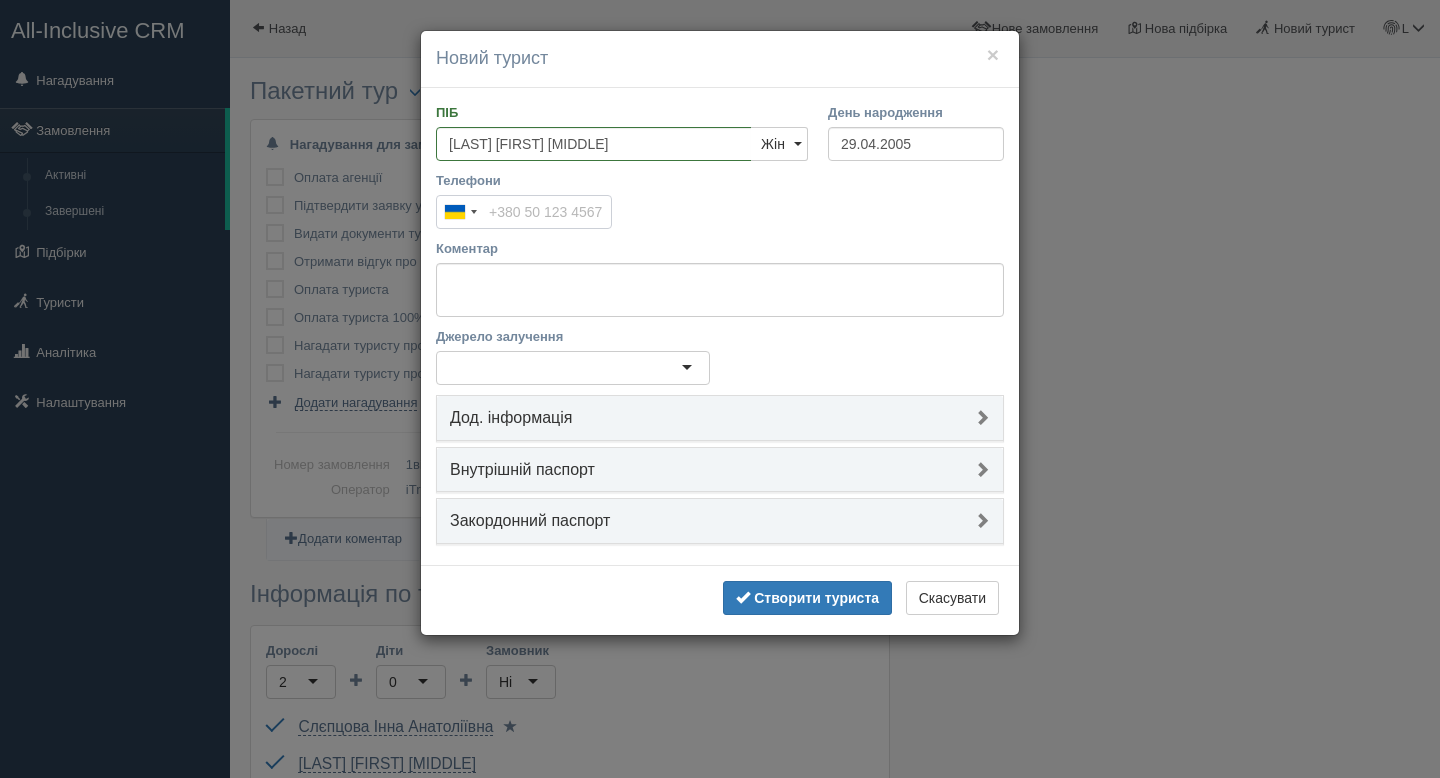 click on "Телефони" at bounding box center (524, 212) 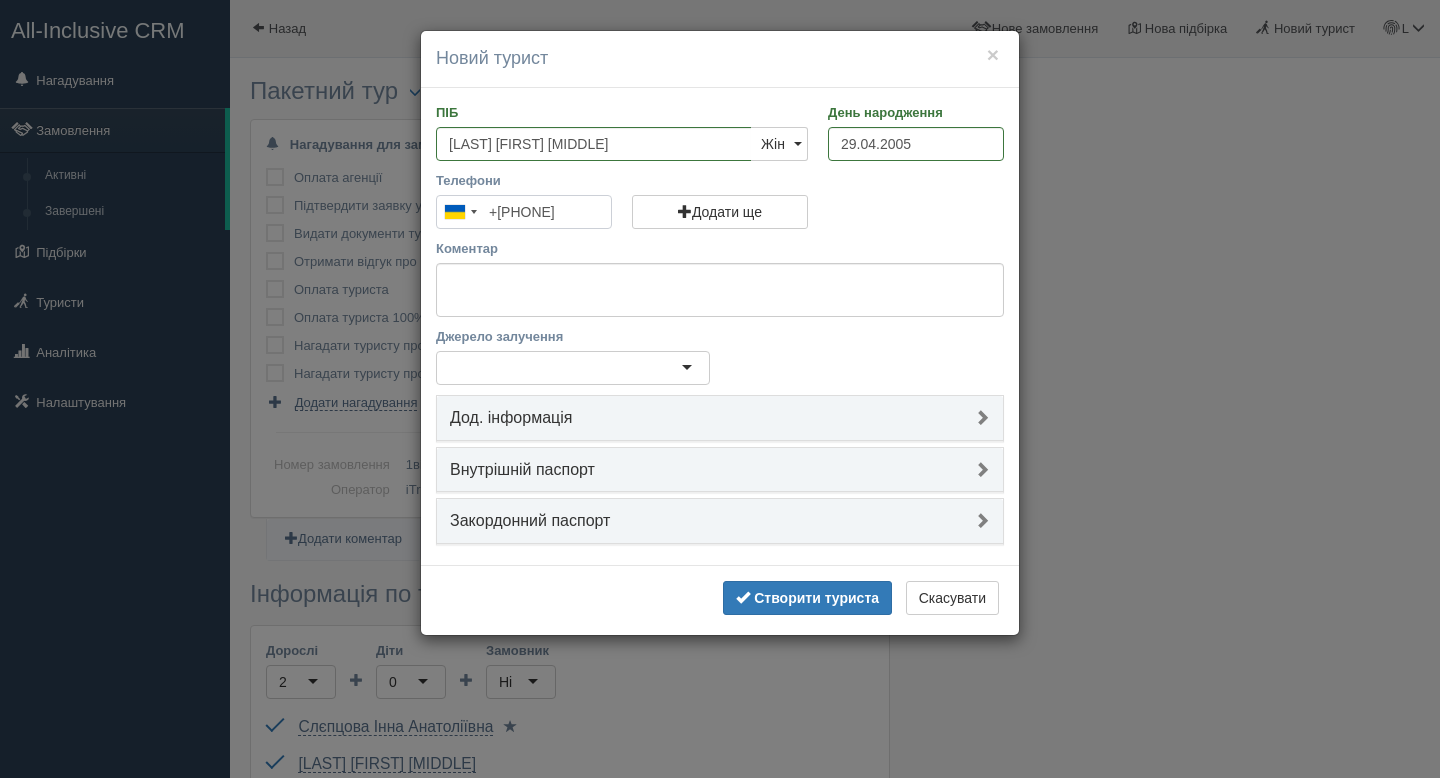 scroll, scrollTop: 0, scrollLeft: 0, axis: both 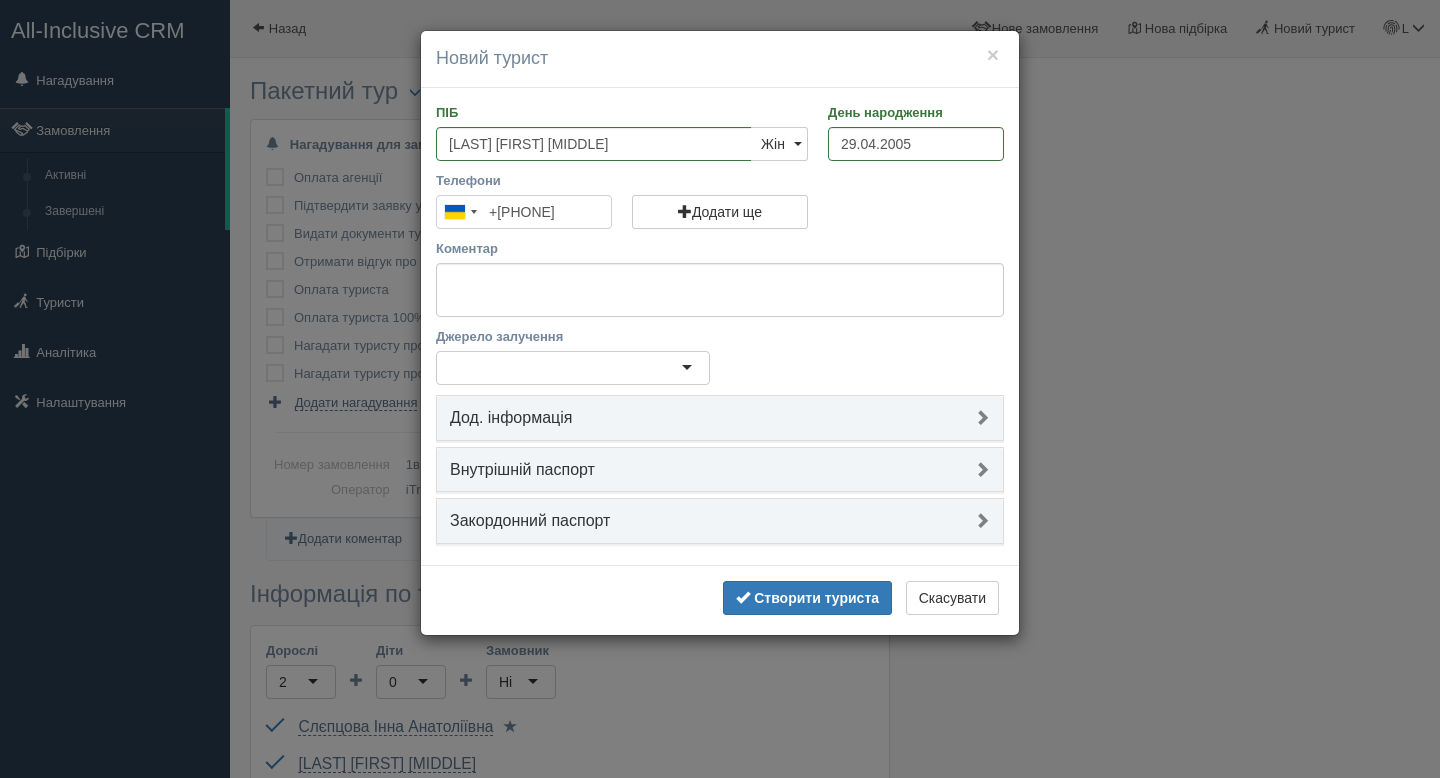 type on "+[PHONE]" 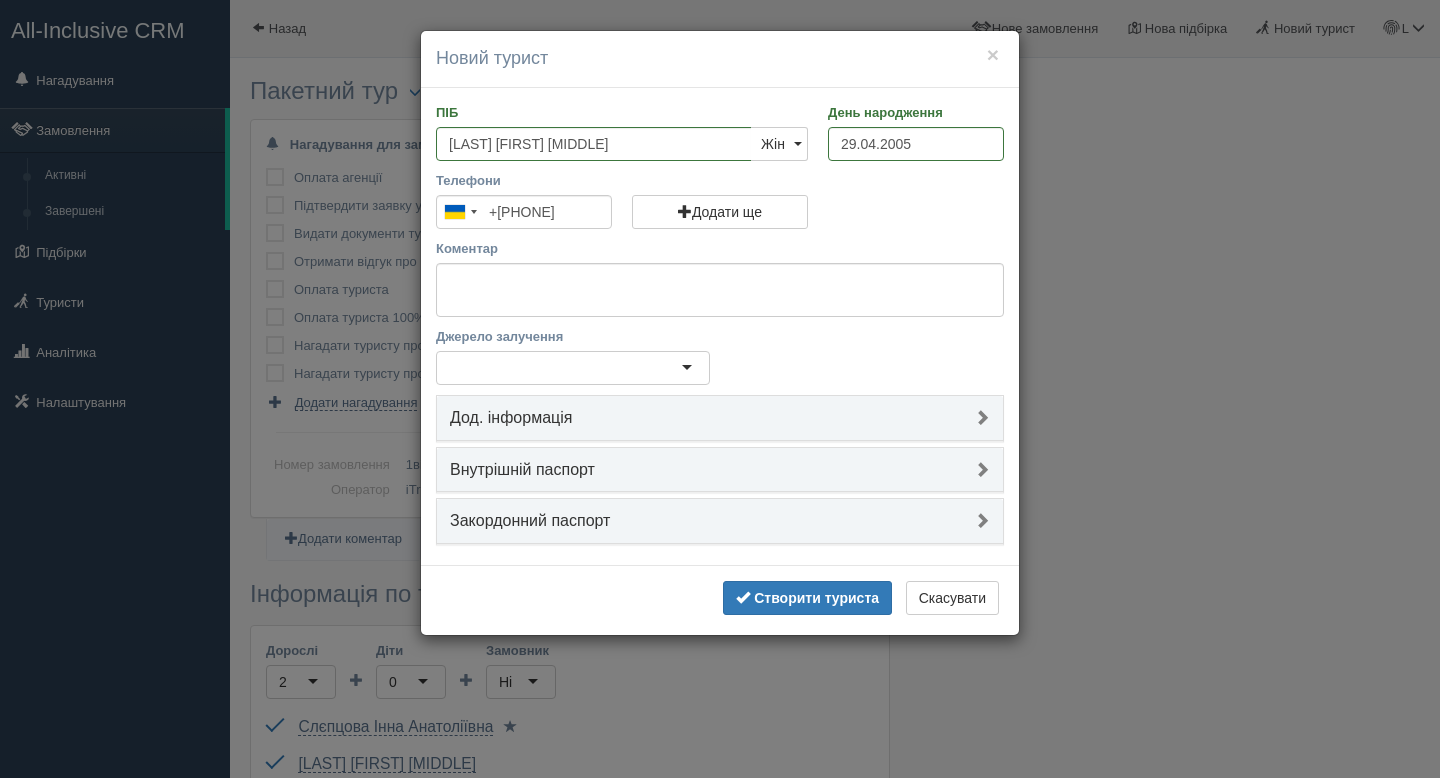 scroll, scrollTop: 0, scrollLeft: 0, axis: both 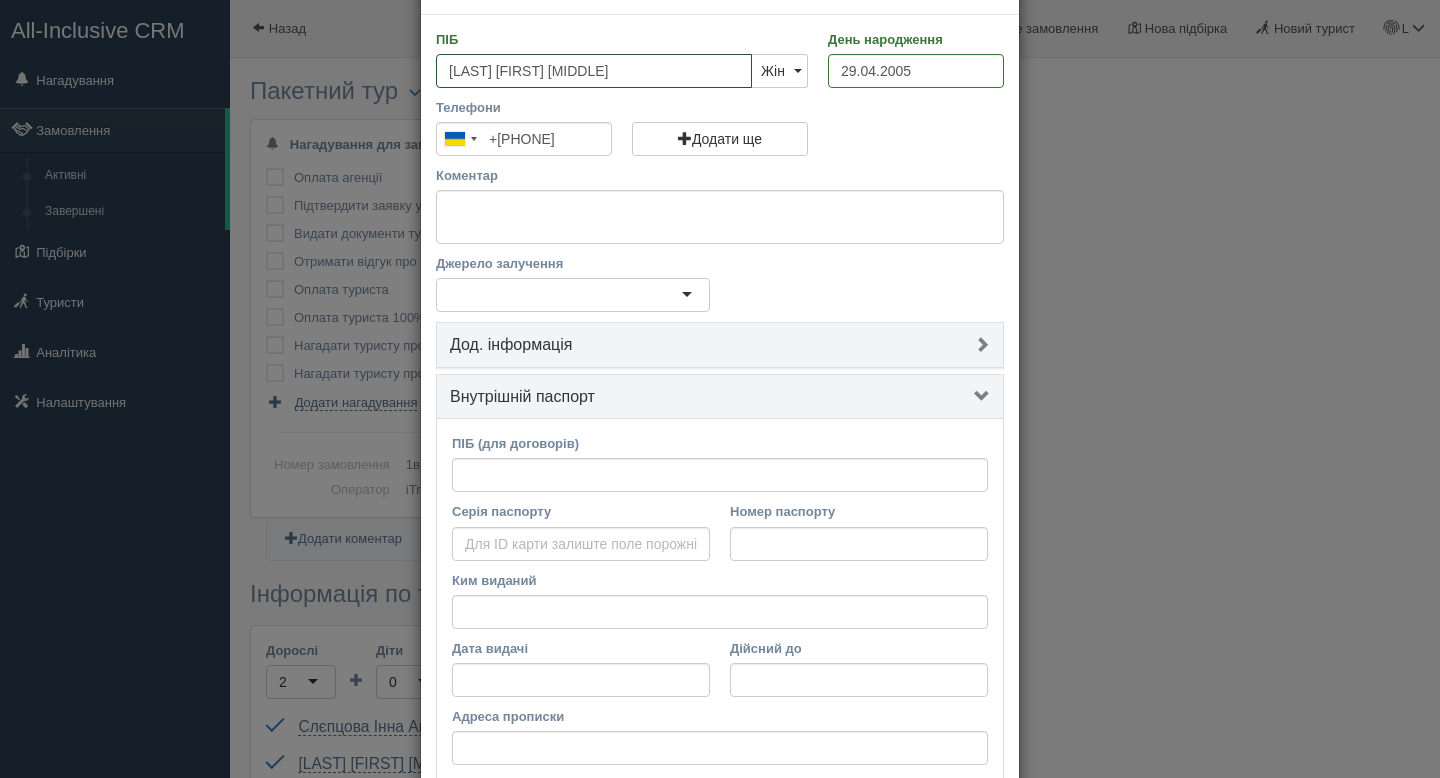 drag, startPoint x: 674, startPoint y: 68, endPoint x: 398, endPoint y: 83, distance: 276.40732 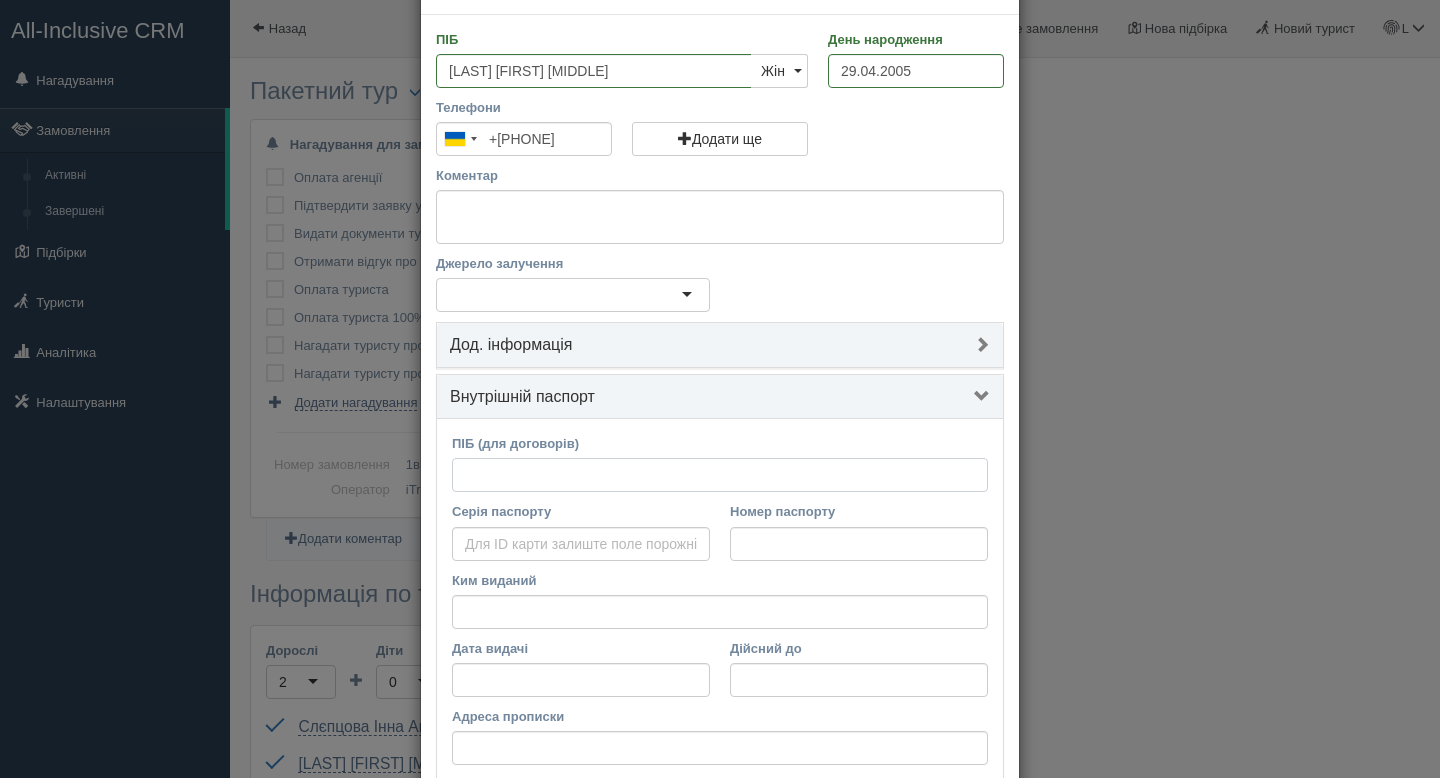 click on "ПІБ (для договорів)" at bounding box center (720, 475) 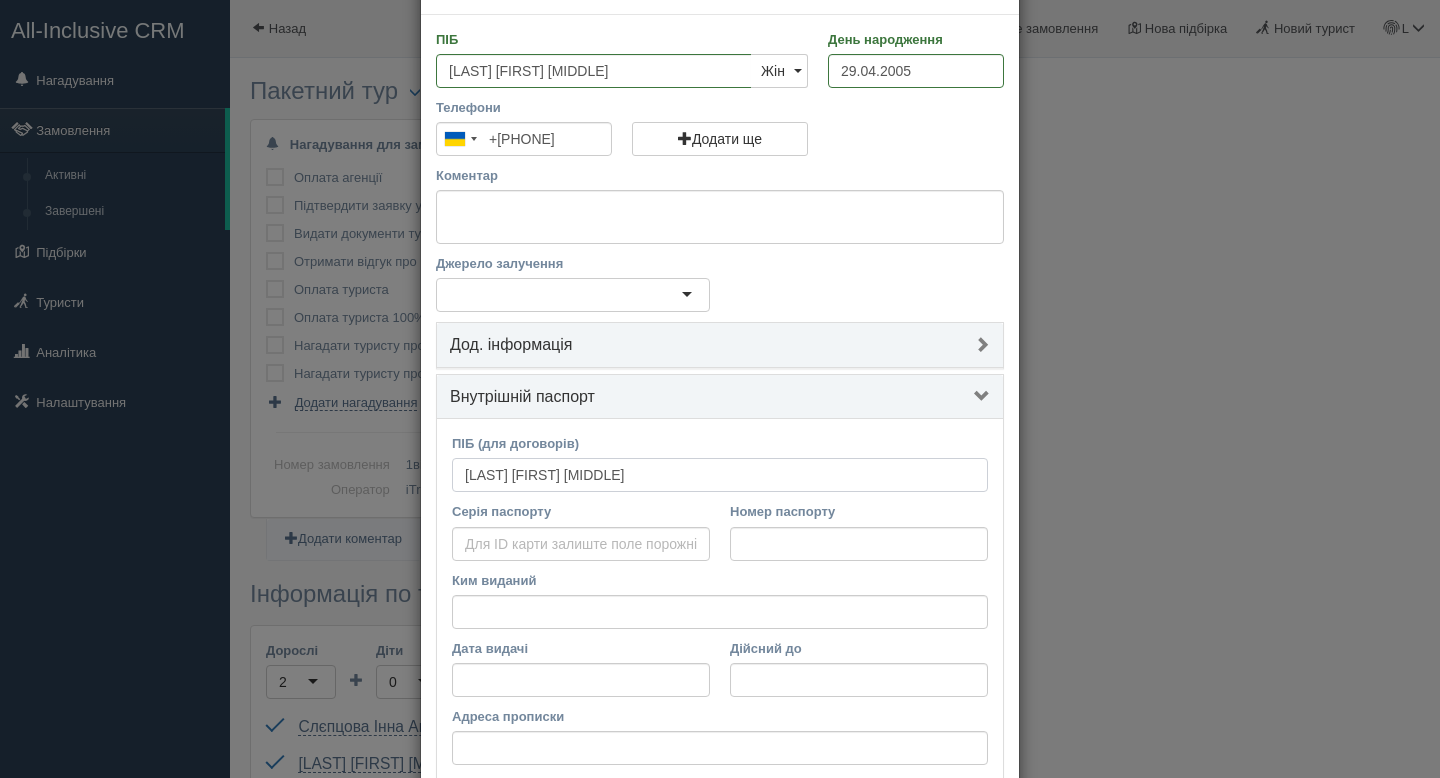 drag, startPoint x: 694, startPoint y: 476, endPoint x: 399, endPoint y: 476, distance: 295 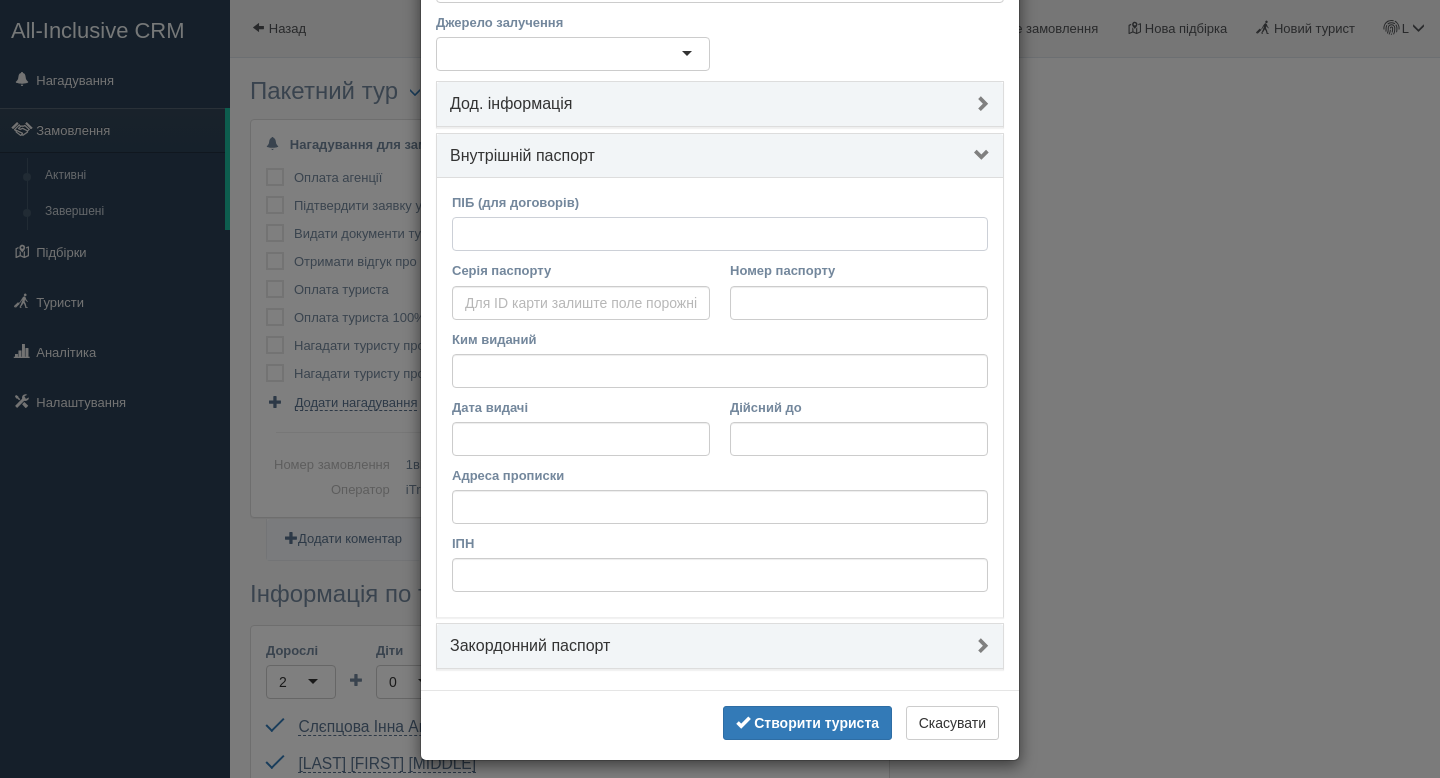 scroll, scrollTop: 326, scrollLeft: 0, axis: vertical 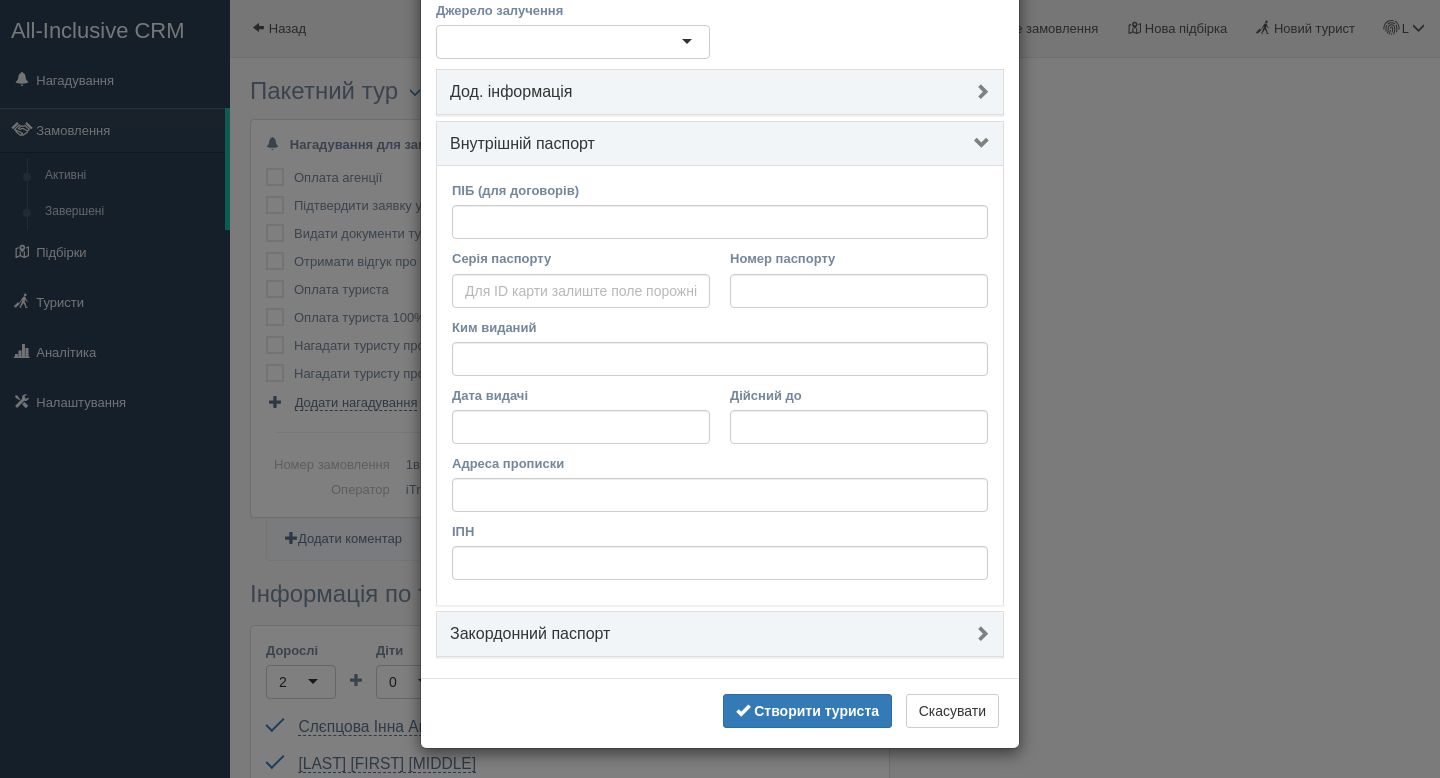 click on "Закордонний паспорт" at bounding box center [720, 634] 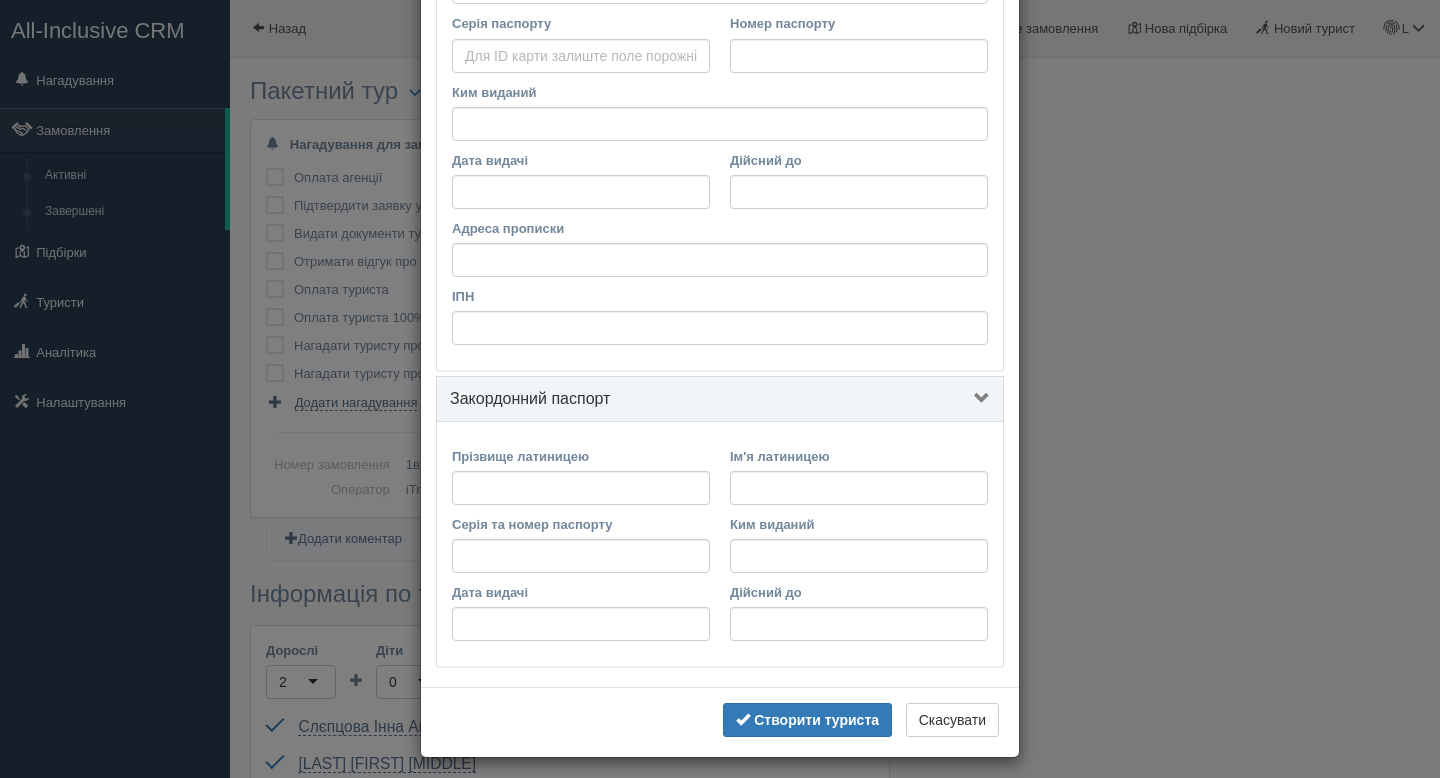 scroll, scrollTop: 571, scrollLeft: 0, axis: vertical 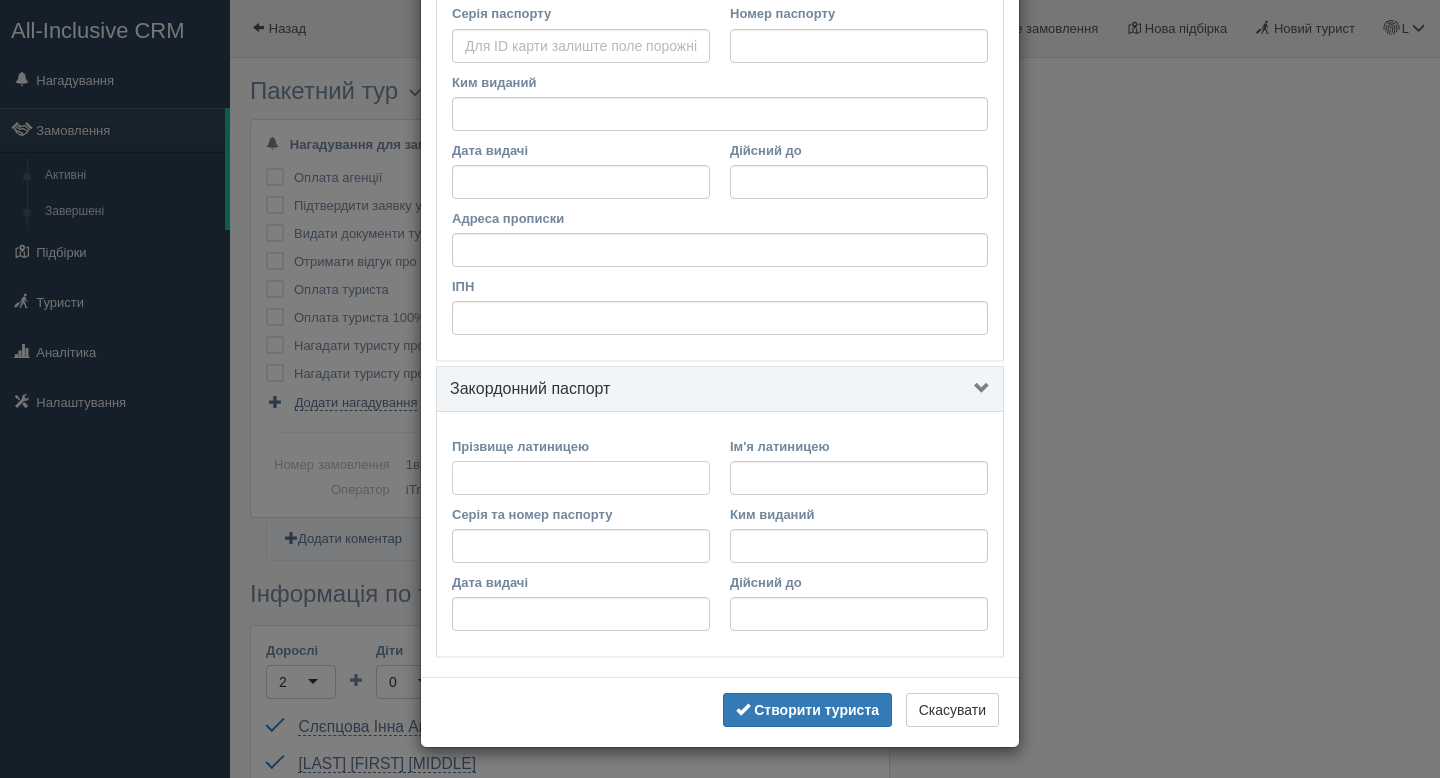 click on "Прізвище латиницею" at bounding box center [581, 478] 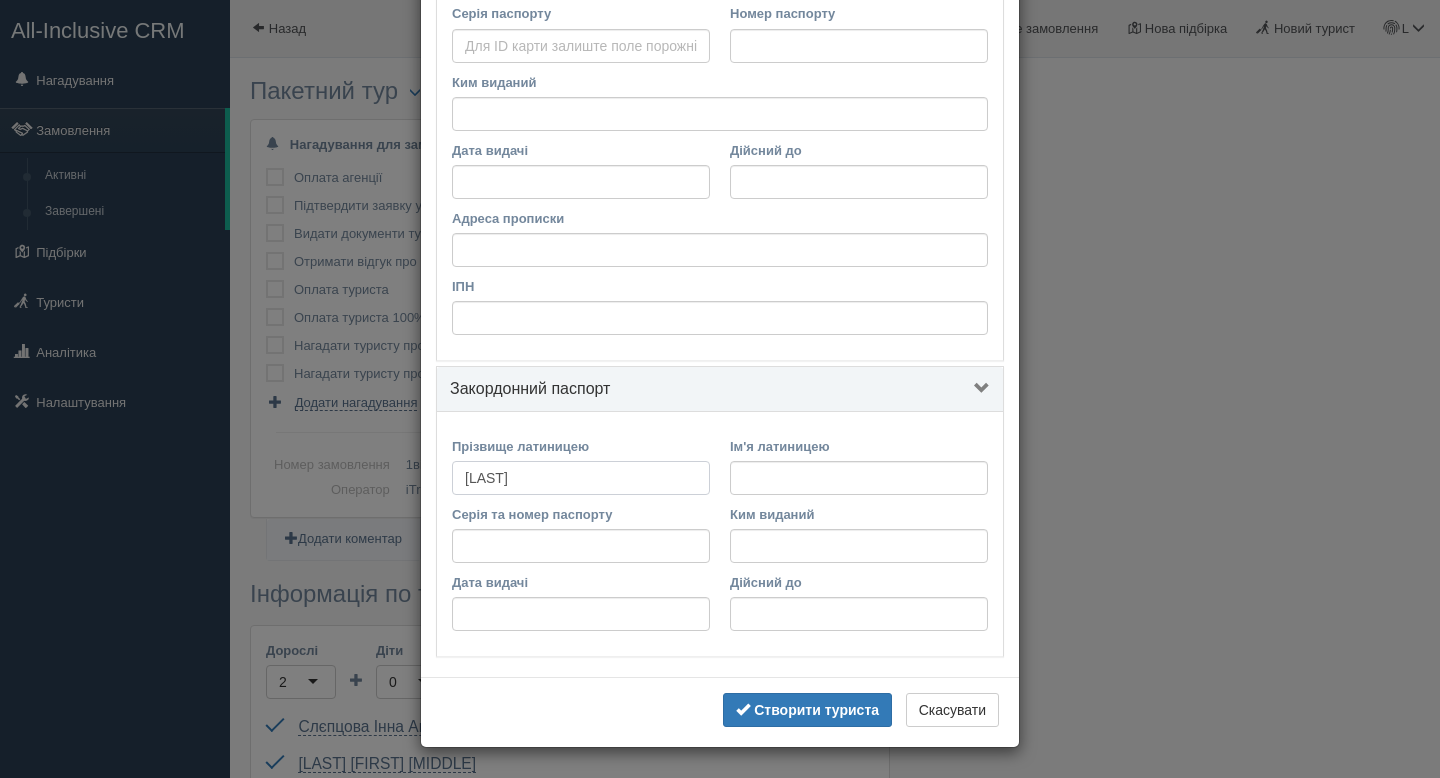 type on "[LAST]" 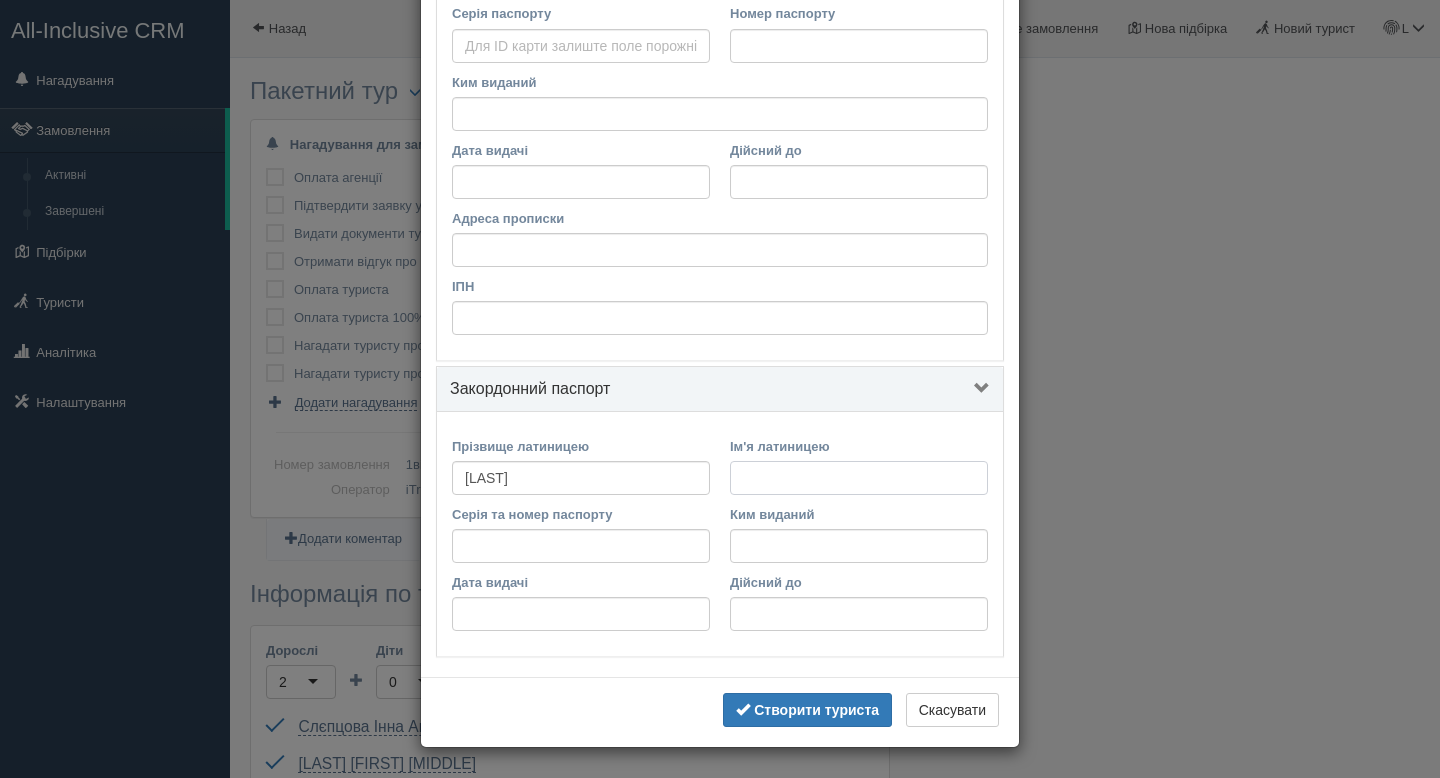 click on "Ім'я латиницею" at bounding box center (859, 478) 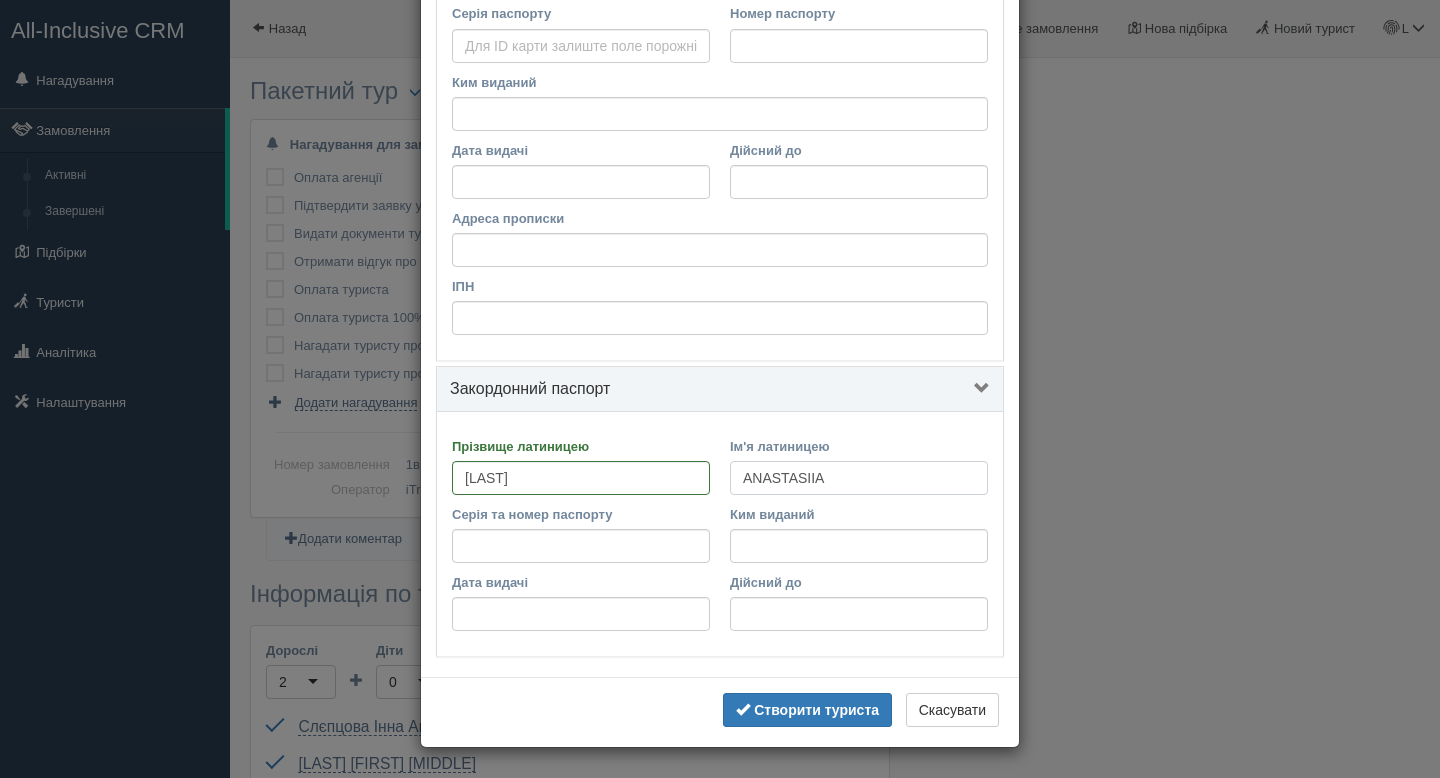 type on "ANASTASIIA" 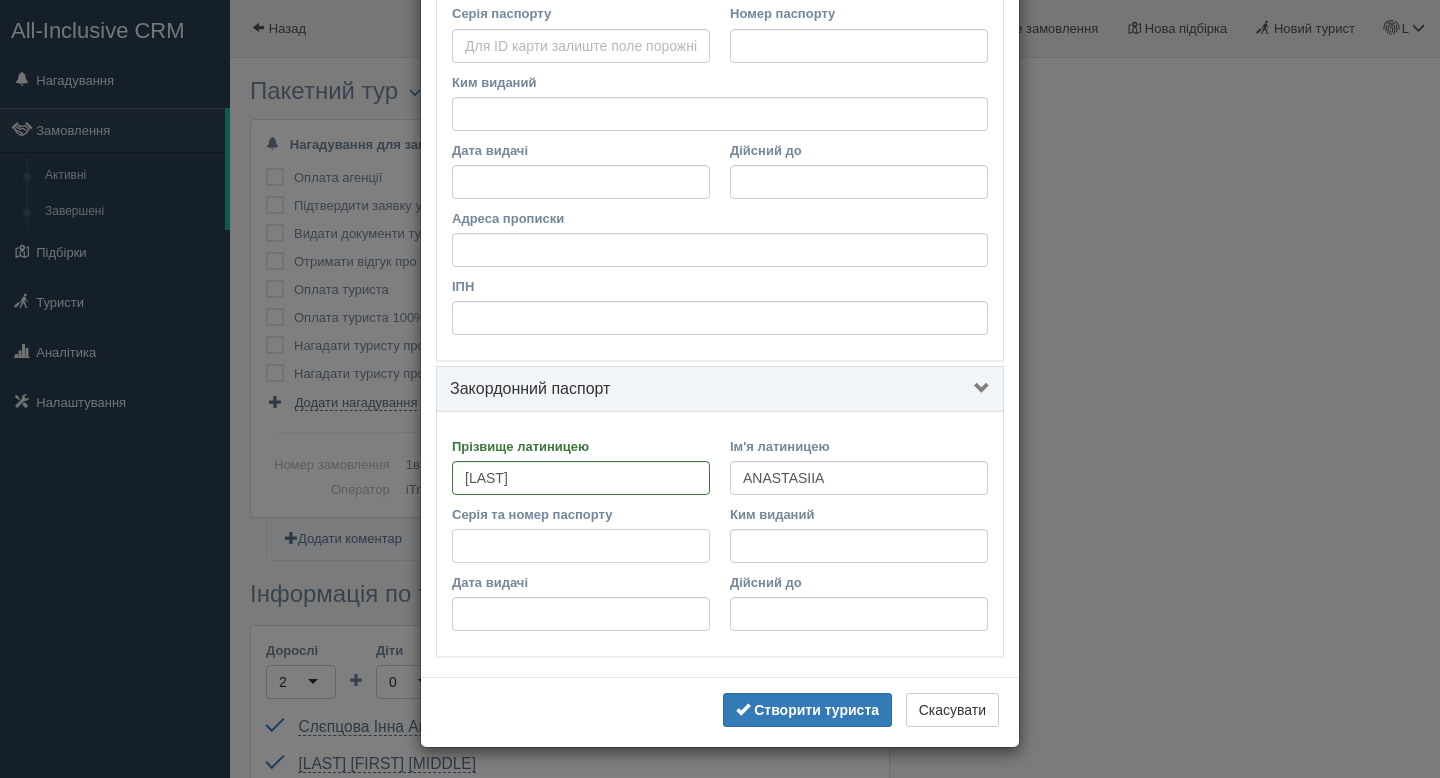 click on "Серія та номер паспорту" at bounding box center [581, 546] 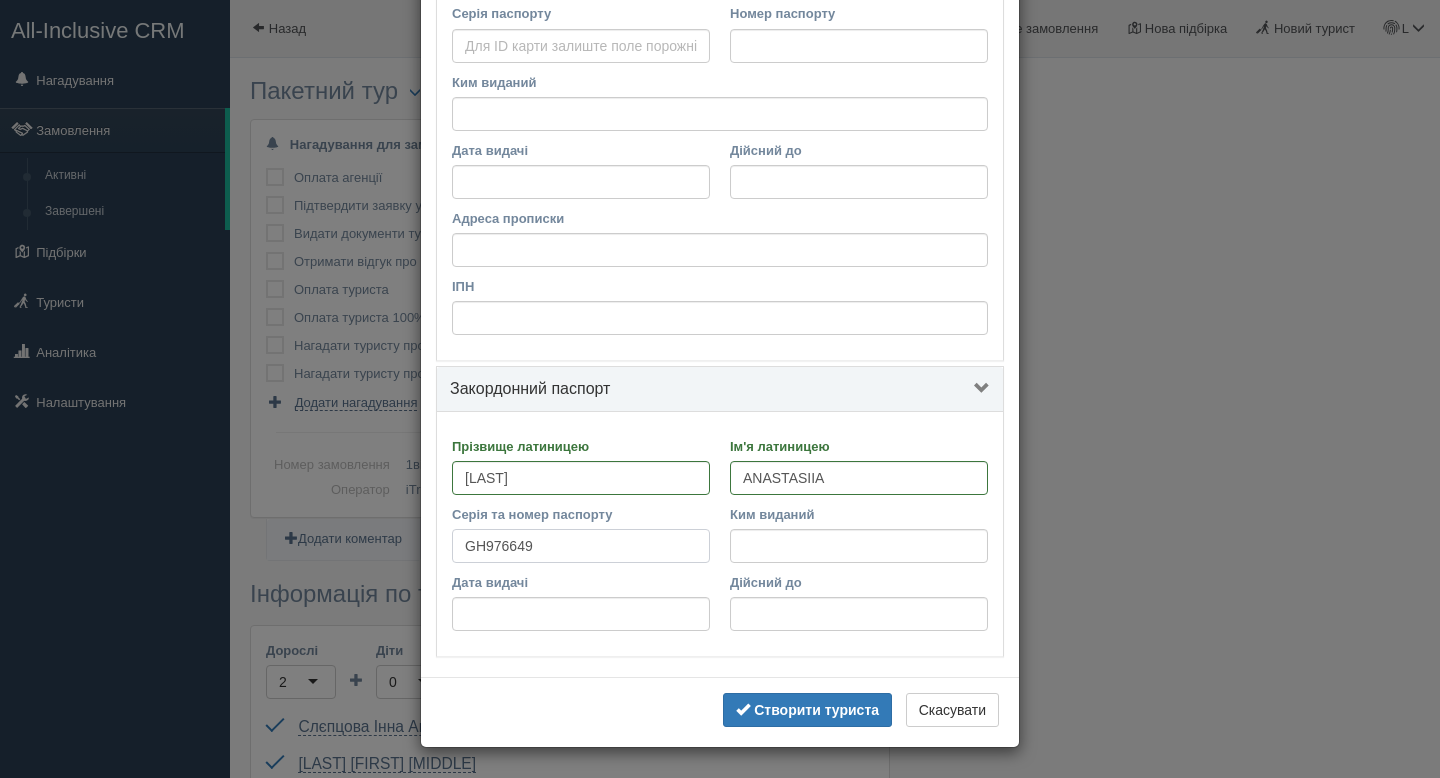 type on "GH976649" 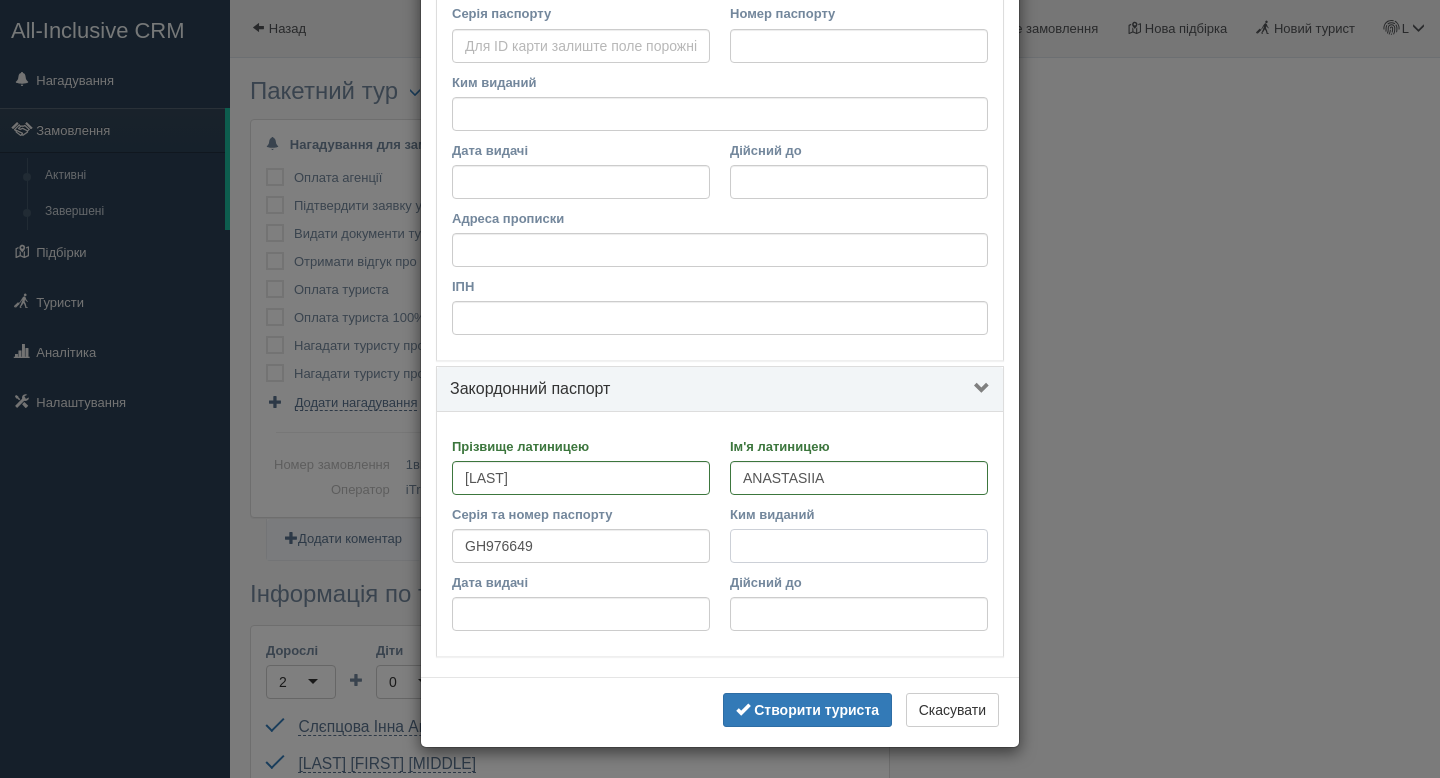 click on "Ким виданий" at bounding box center (859, 546) 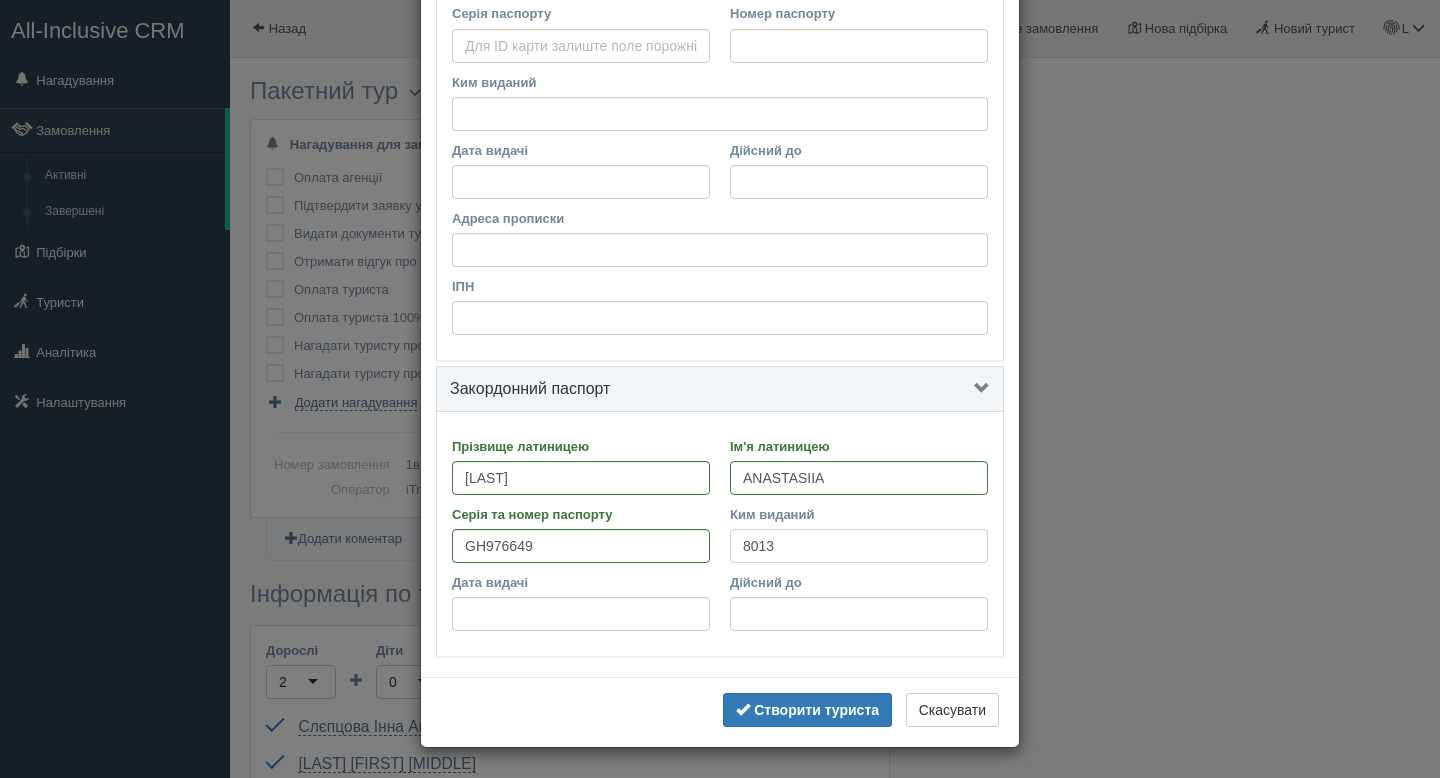 type on "8013" 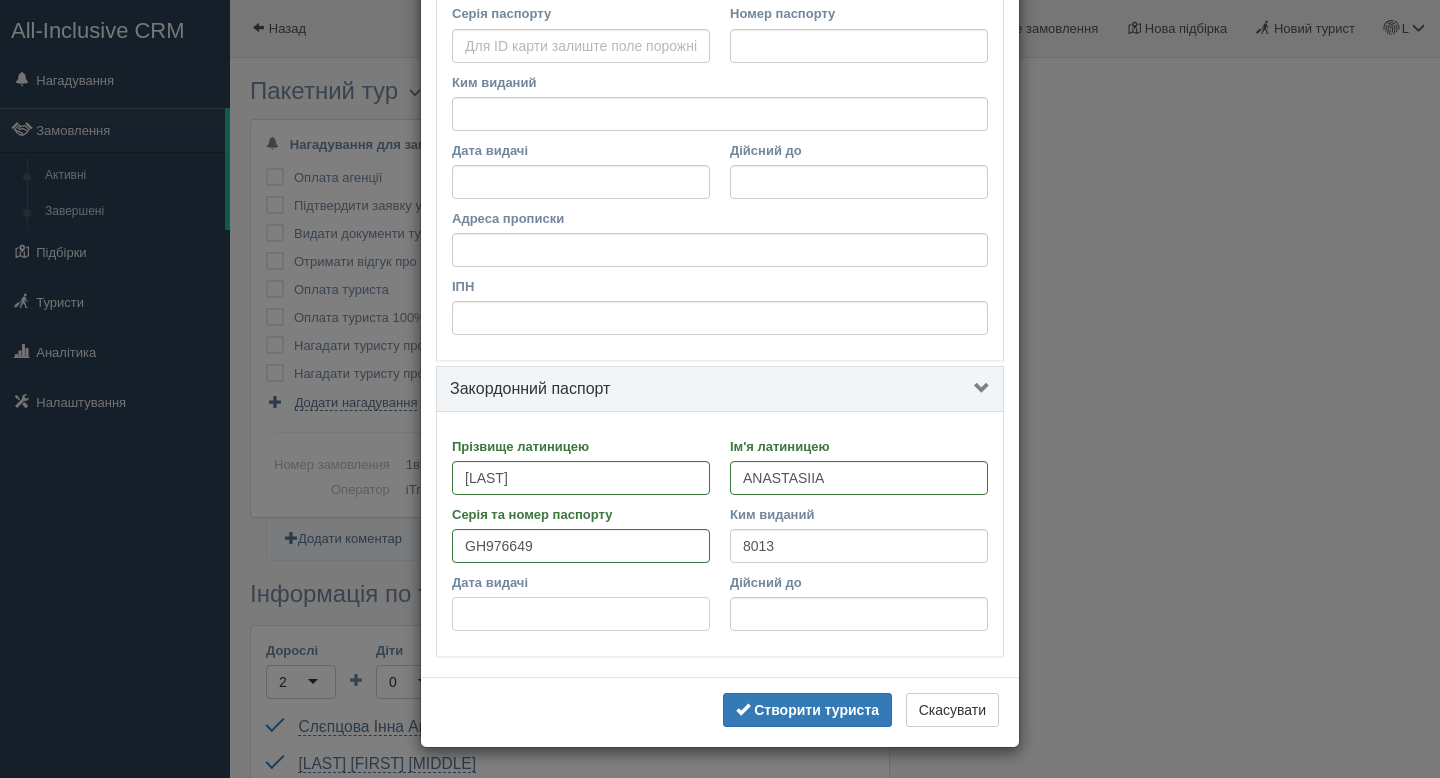 click on "Дата видачі" at bounding box center (581, 614) 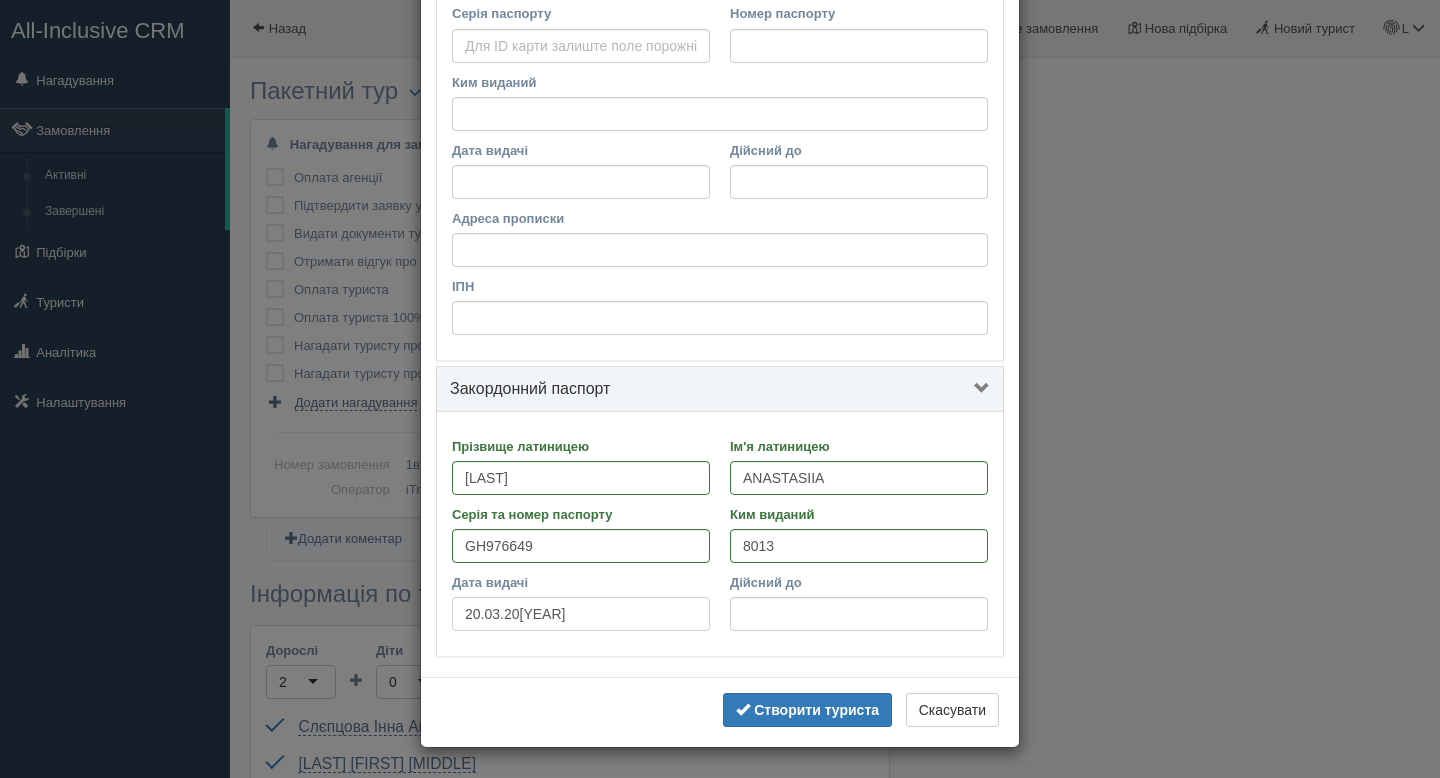 type on "20.03.2024" 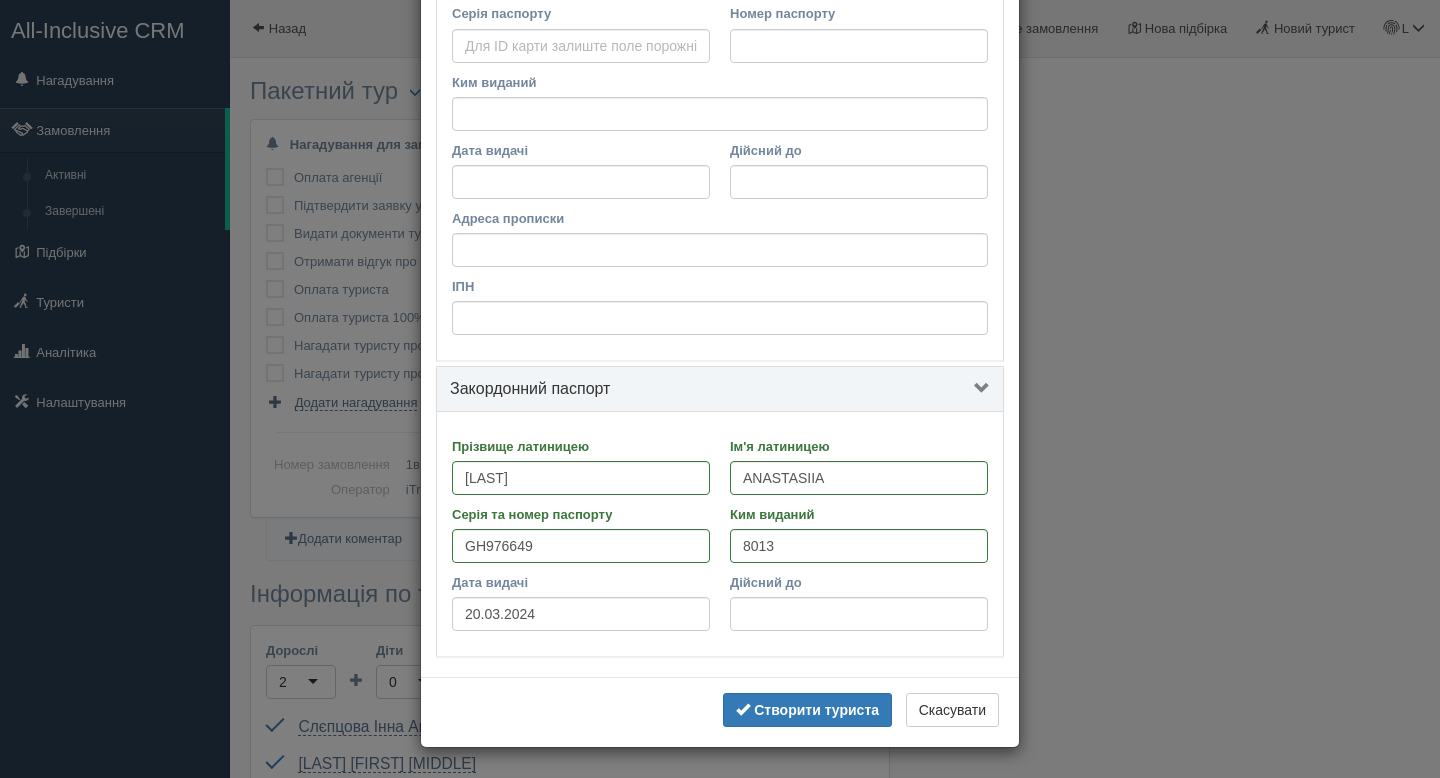 click on "[LAST] [FIRST] [MIDDLE]
Чол
Жін
Жін
Чол
Жін
День народження
29.04.2005
Телефони
Ukraine +380 244 results found Afghanistan +93 Albania +355 Algeria +213 American Samoa +1 Andorra +376 Angola +244 Anguilla +1 Antigua & Barbuda +1 Argentina +54 Armenia +374 Aruba +297 Ascension Island +247 Australia +61 Austria +43 Azerbaijan +994 Bahamas +1 Bahrain +973 Bangladesh +880 Barbados +1 Belarus +375 Belgium +32 Belize +501 Benin +229 Bermuda +1 Bhutan +975 Bolivia +591 Bosnia & Herzegovina +387 Botswana +267 Brazil +55 British Indian Ocean Territory +246 British Virgin Islands +1 Brunei +673 Bulgaria +359 Burkina Faso +226 Burundi +257 Cambodia +855 Cameroon +237 Canada" at bounding box center [720, 97] 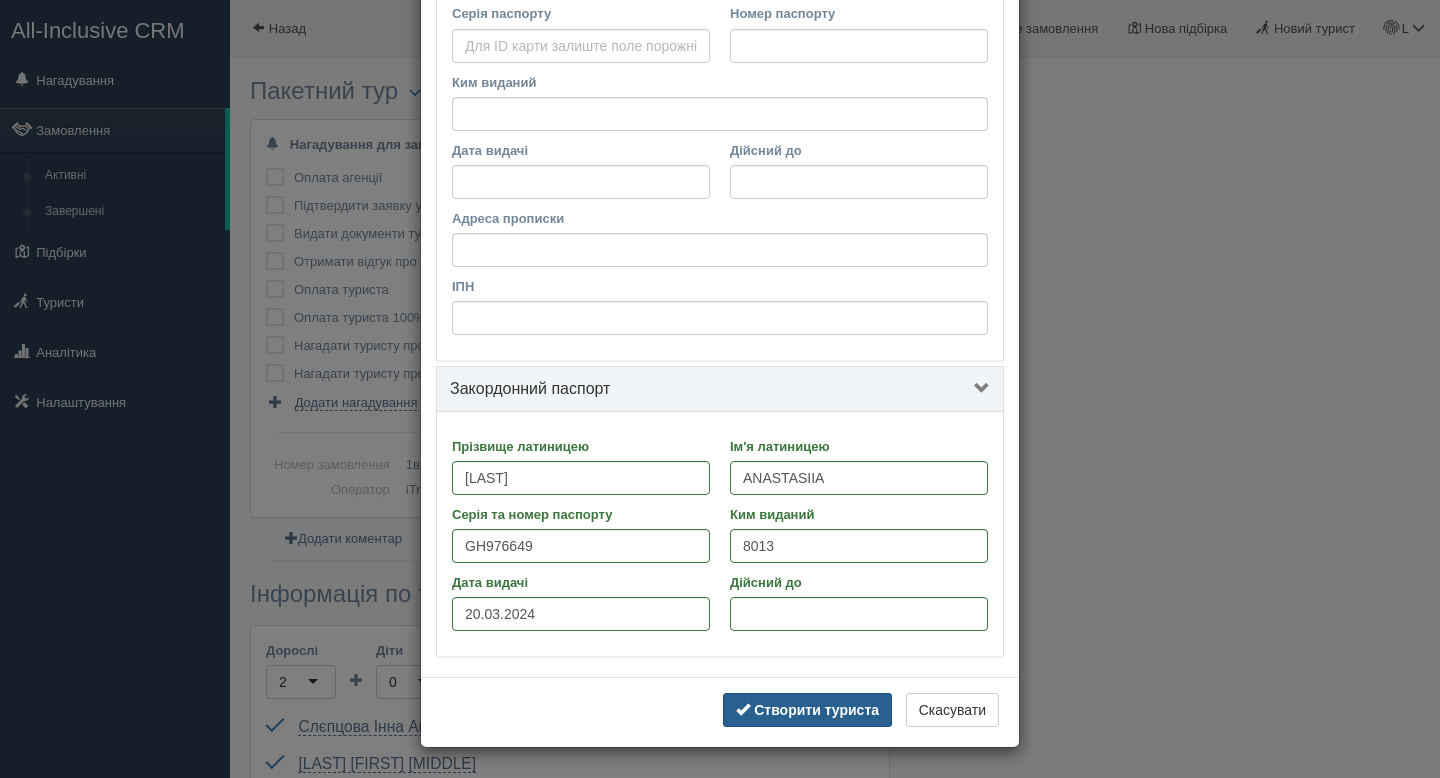 click on "Створити туриста" at bounding box center [816, 710] 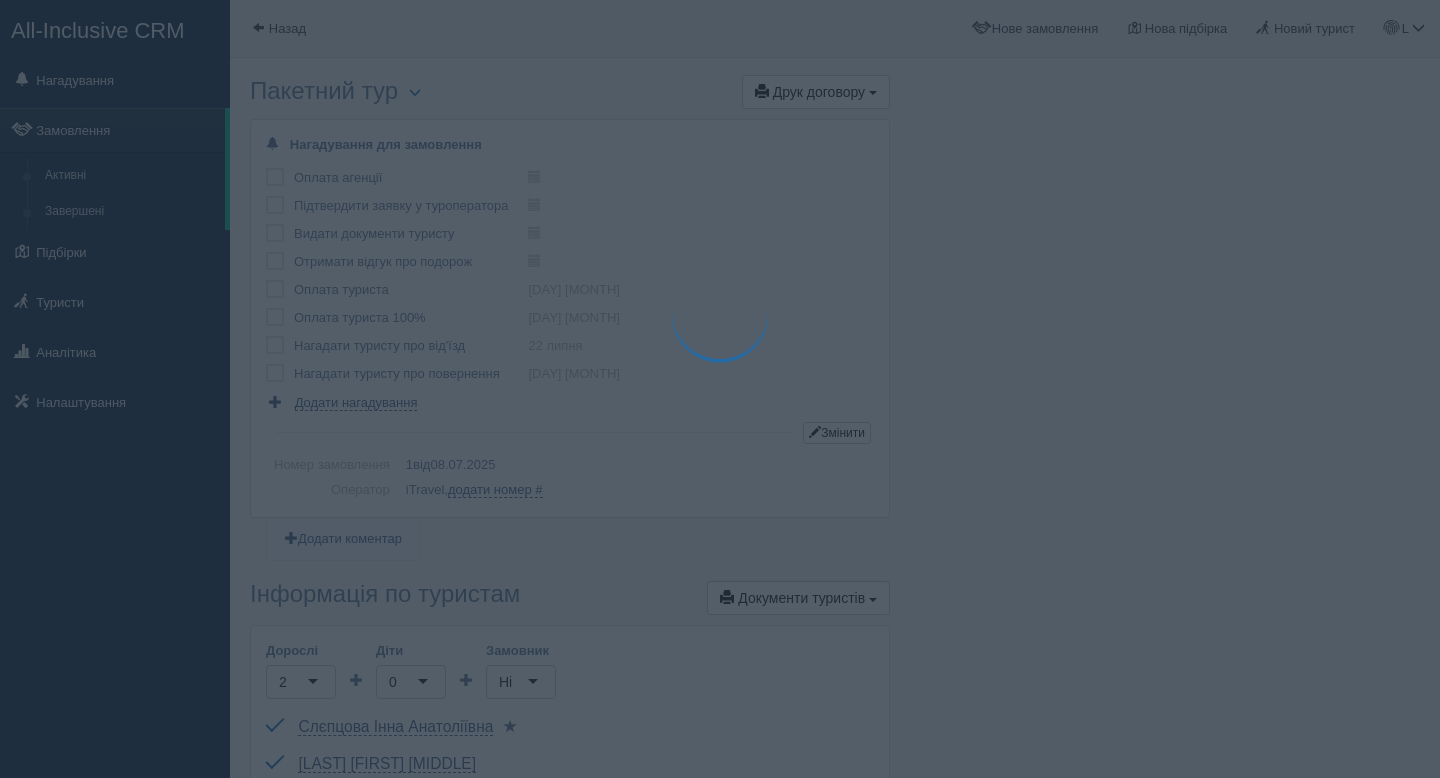 scroll, scrollTop: 0, scrollLeft: 0, axis: both 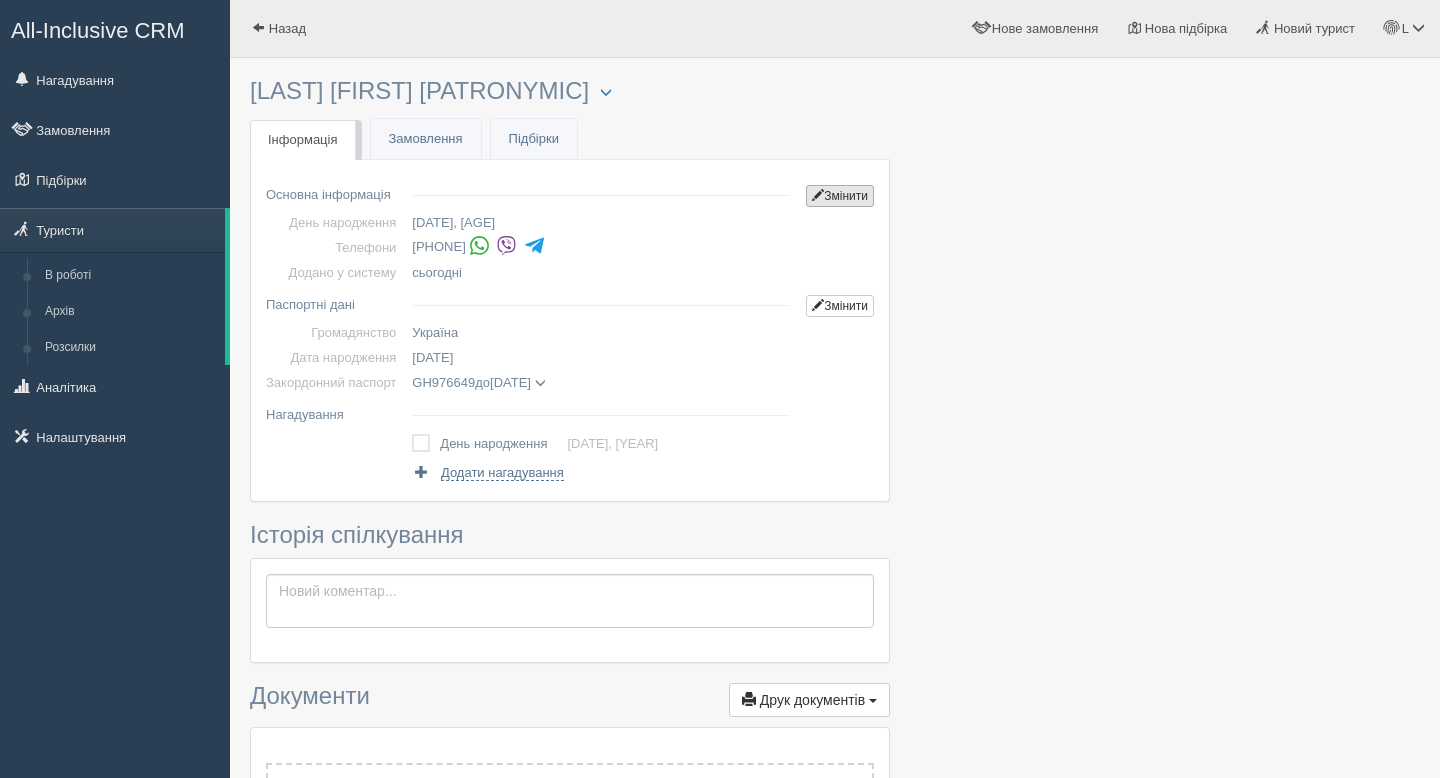 click on "Змінити" at bounding box center [840, 196] 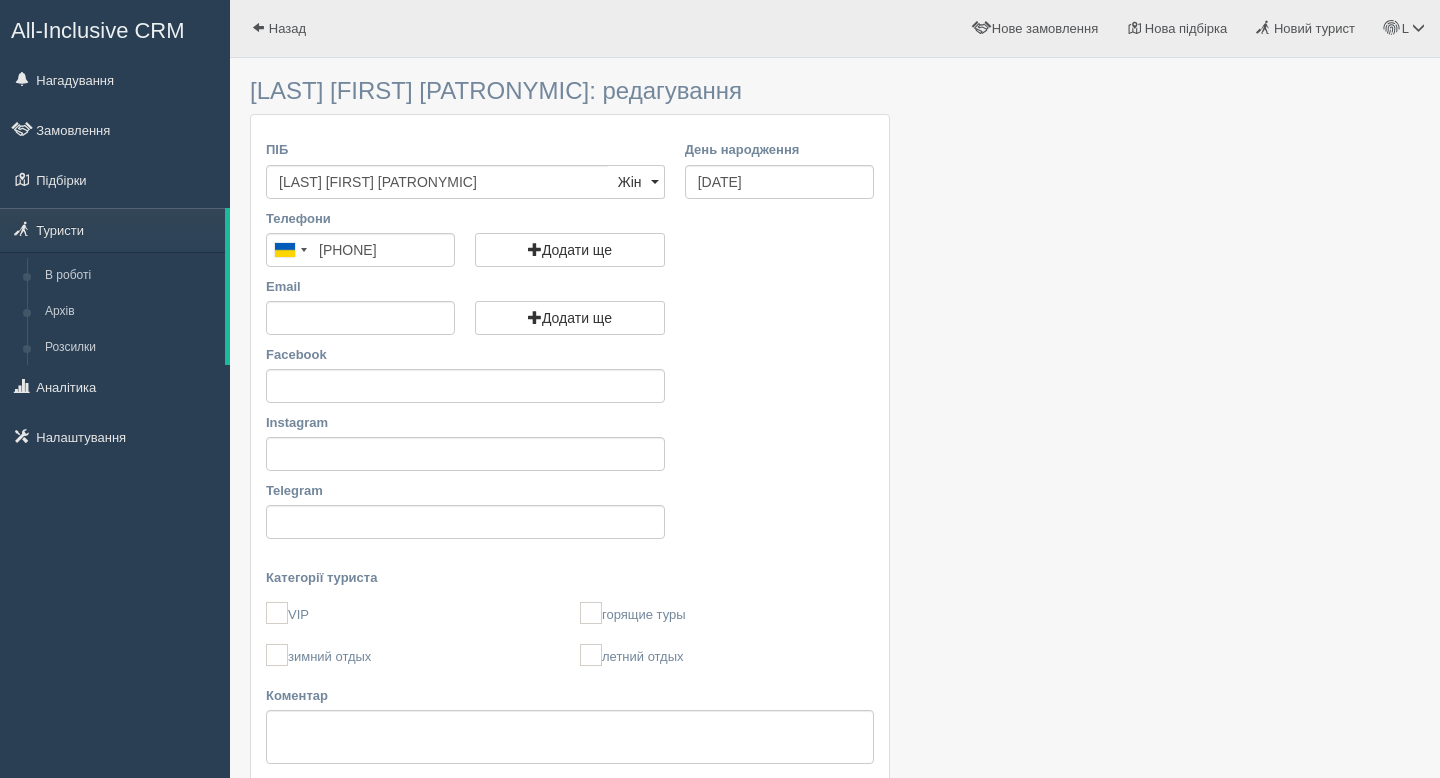 scroll, scrollTop: 0, scrollLeft: 0, axis: both 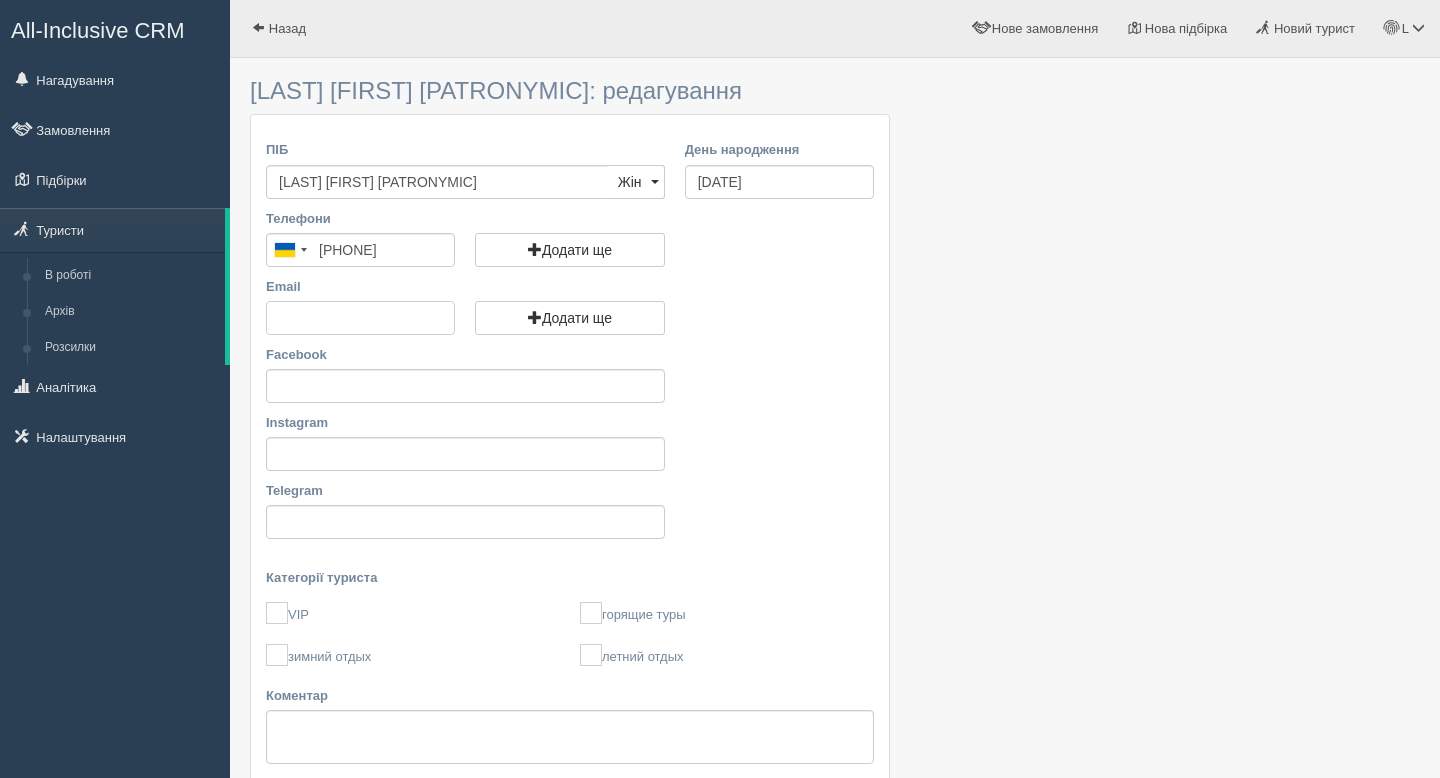click on "Email" at bounding box center [360, 318] 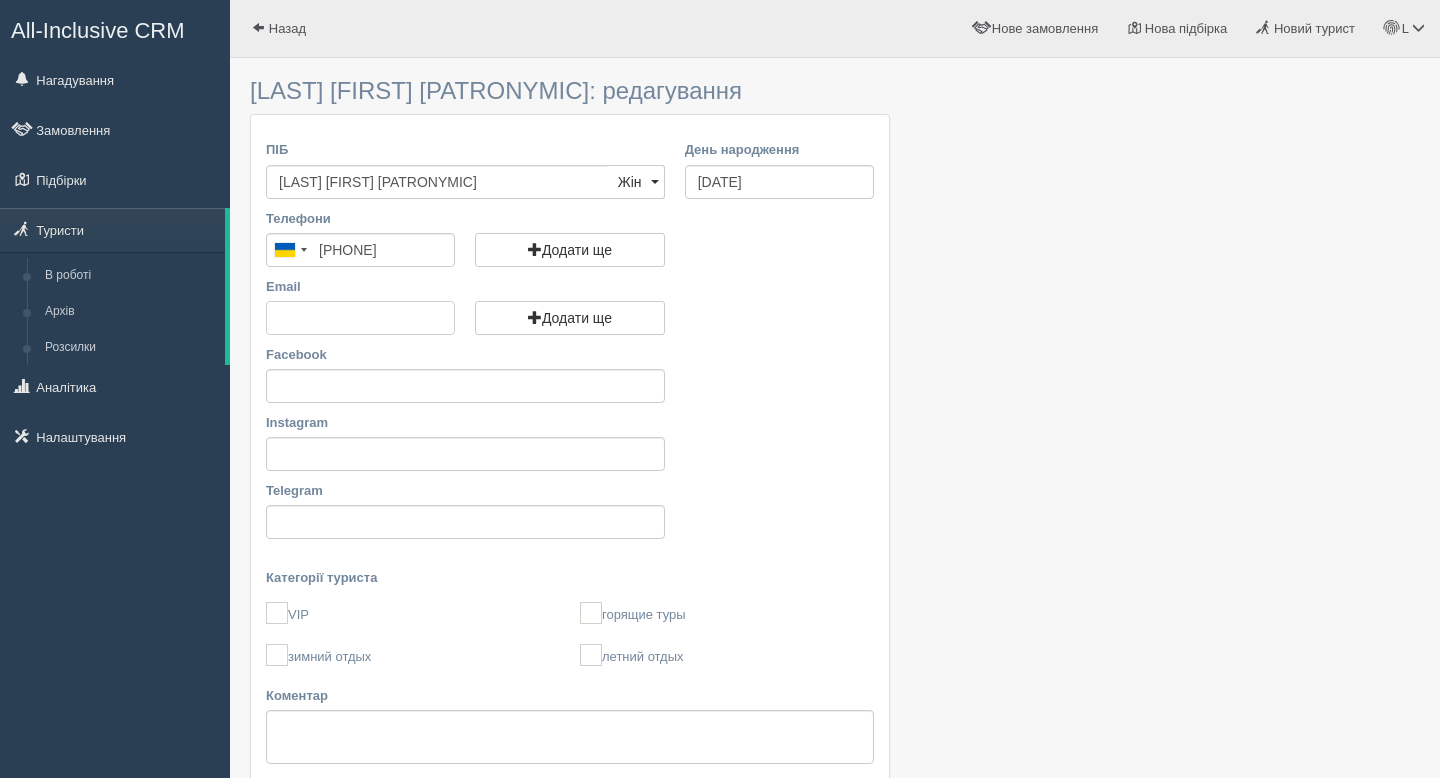 click on "Email" at bounding box center [360, 318] 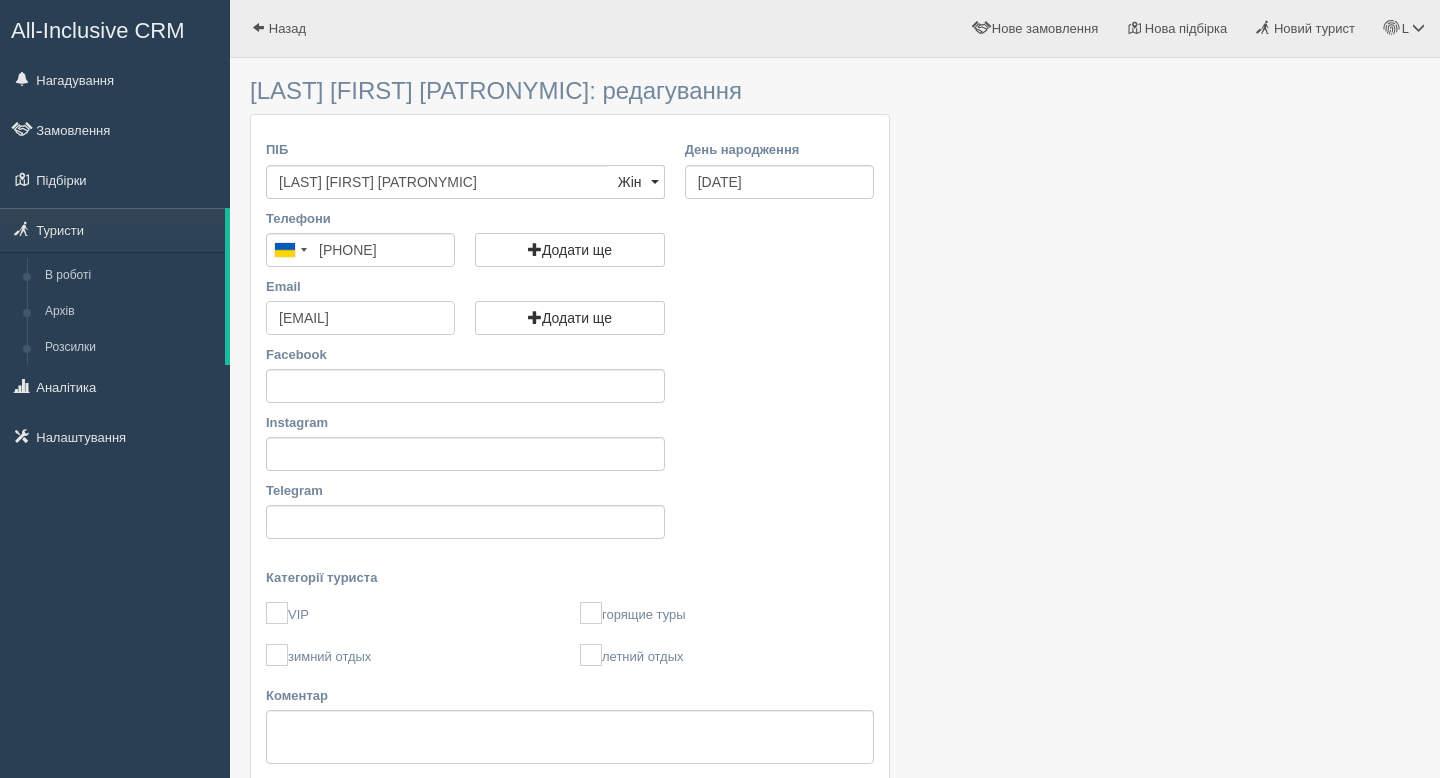 scroll, scrollTop: 0, scrollLeft: 34, axis: horizontal 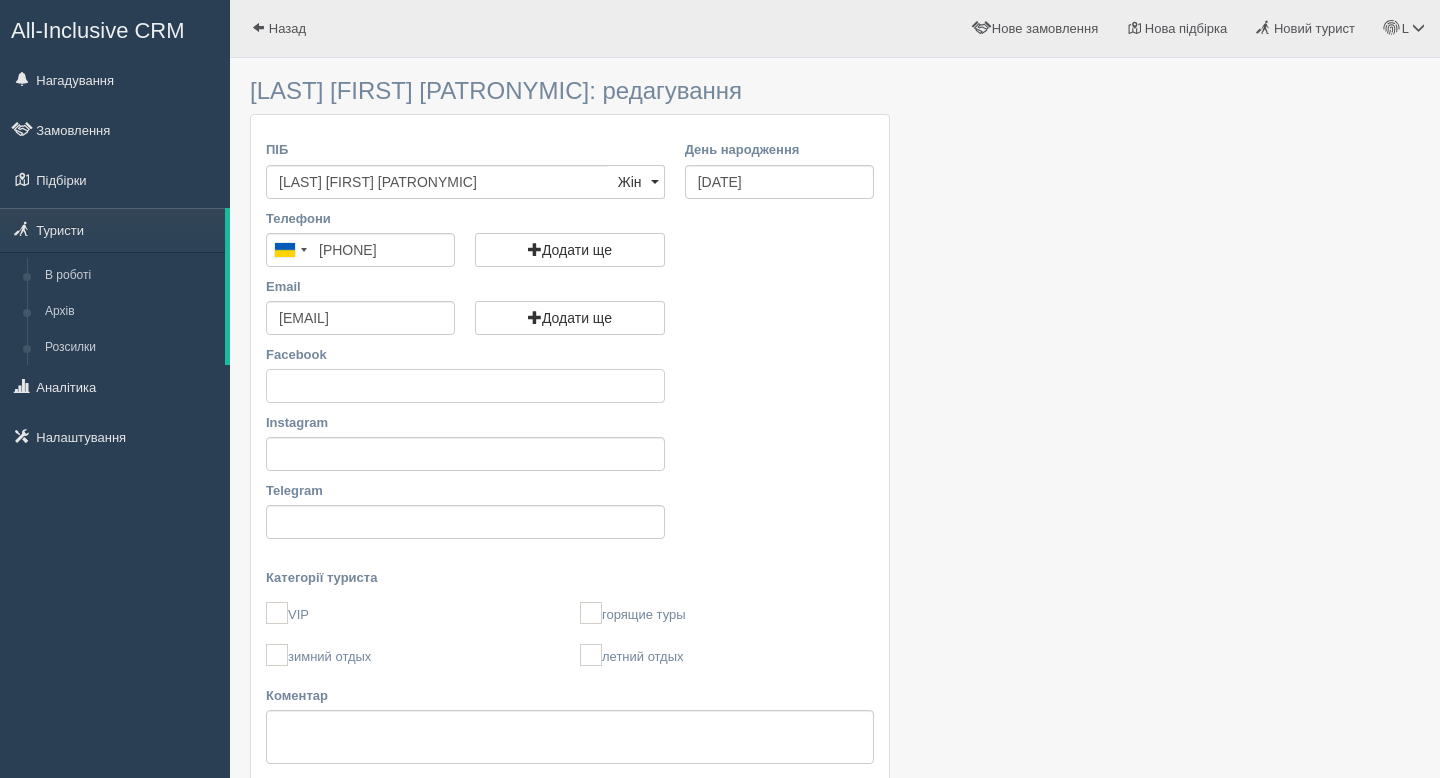 click on "Facebook" at bounding box center [465, 386] 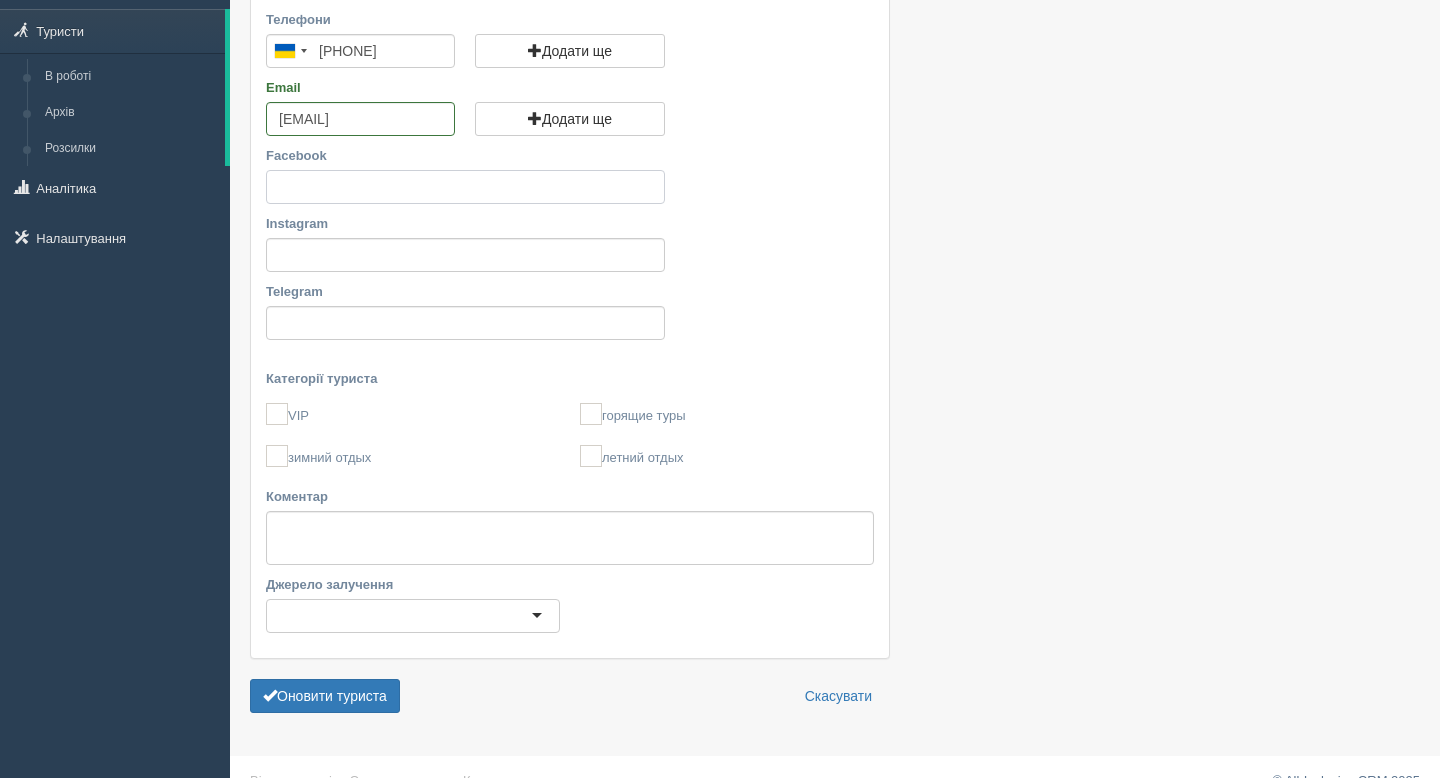 scroll, scrollTop: 230, scrollLeft: 0, axis: vertical 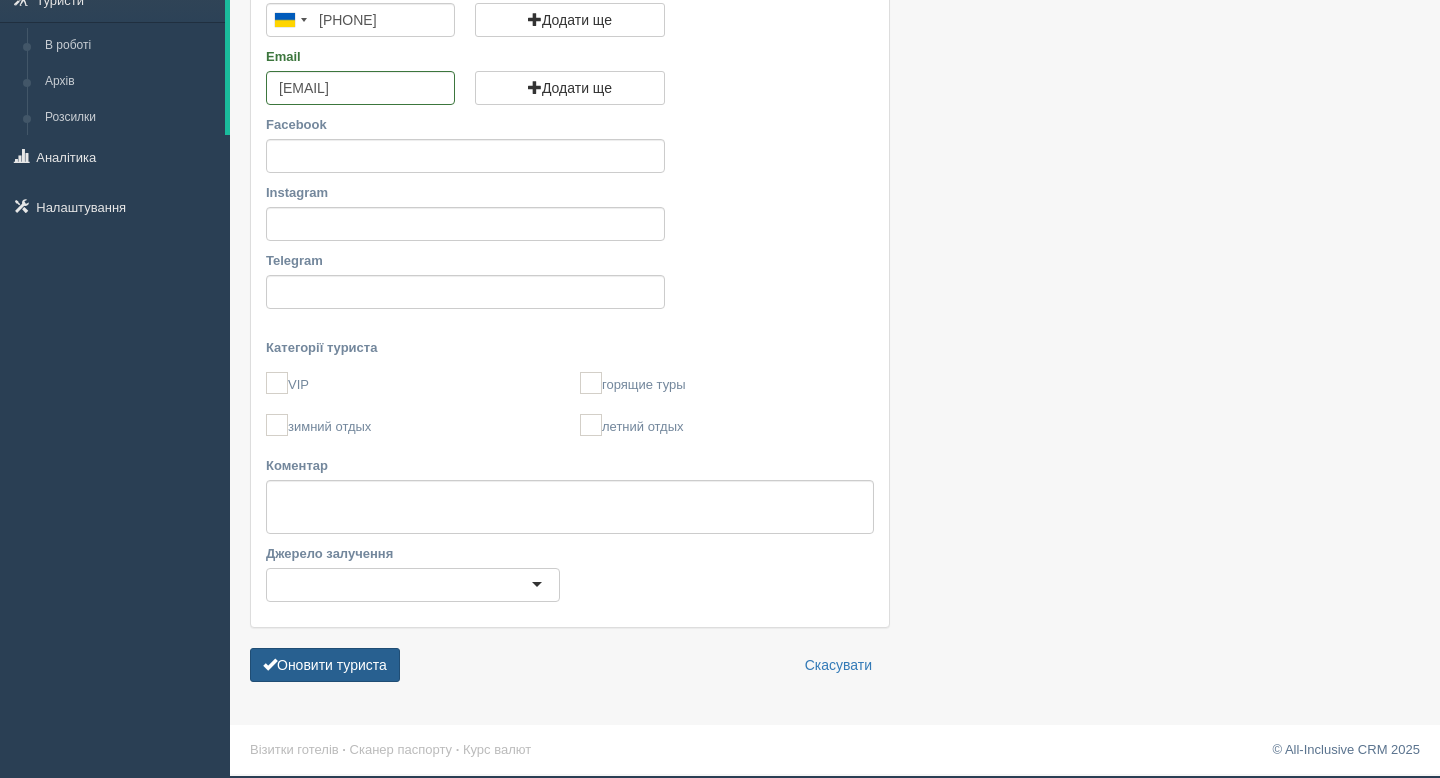 click on "Оновити туриста" at bounding box center (325, 665) 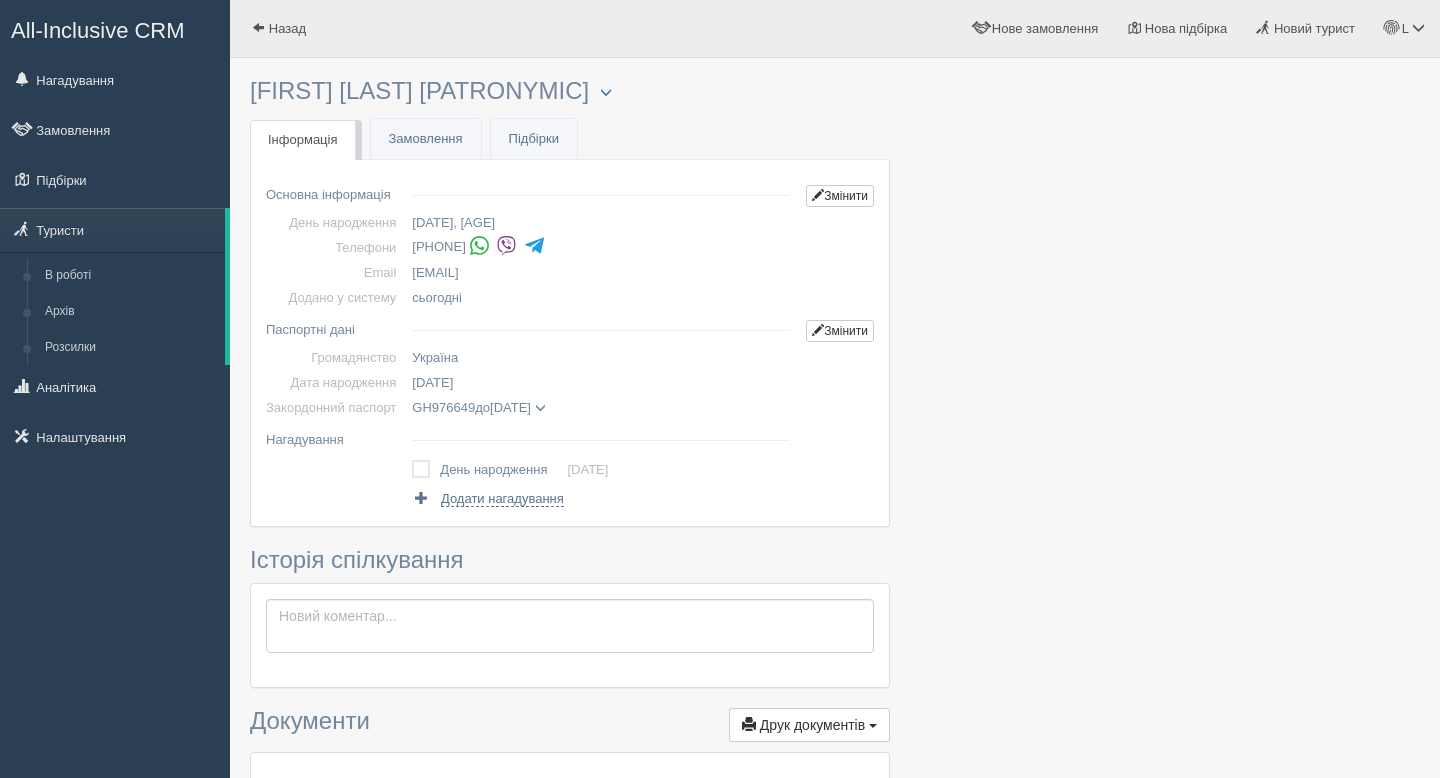 scroll, scrollTop: 0, scrollLeft: 0, axis: both 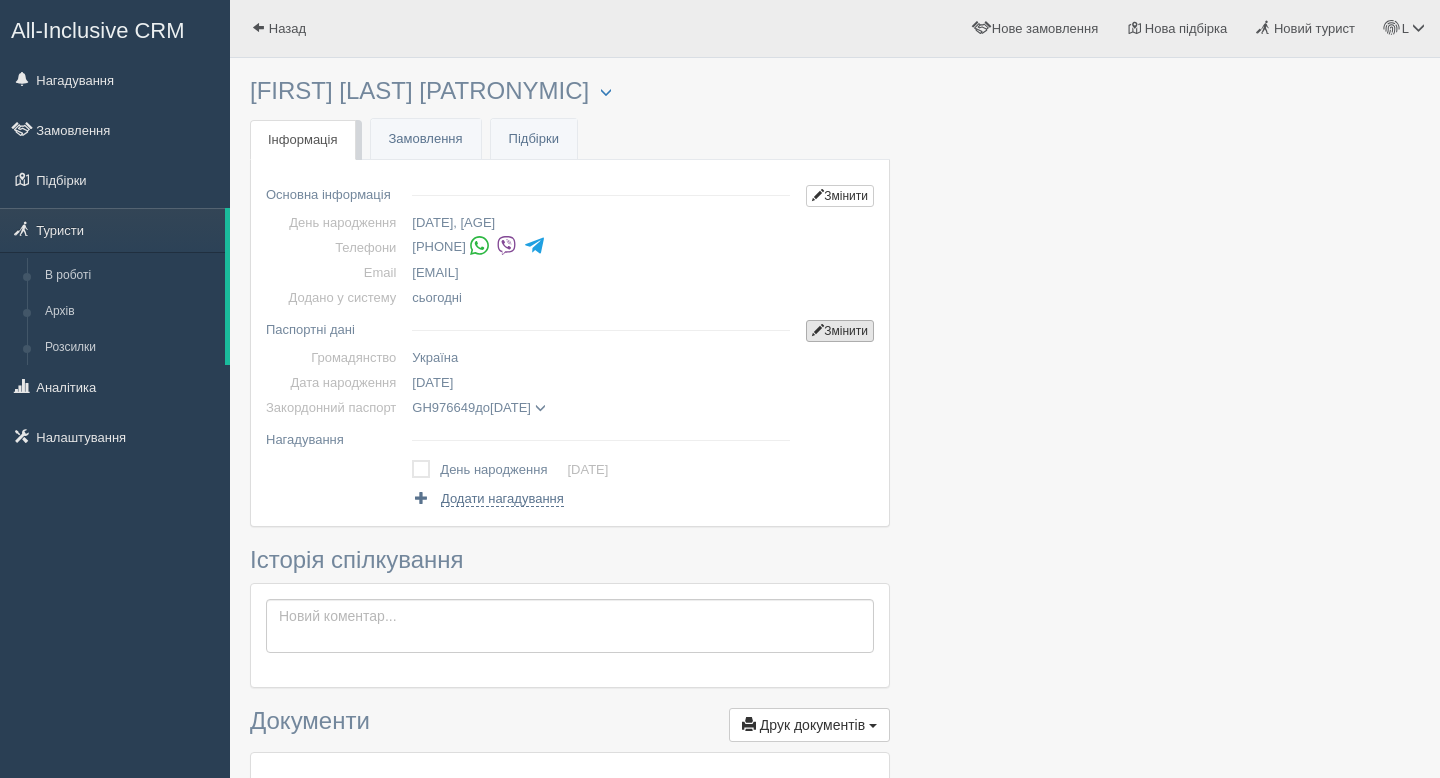 click on "Змінити" at bounding box center (840, 331) 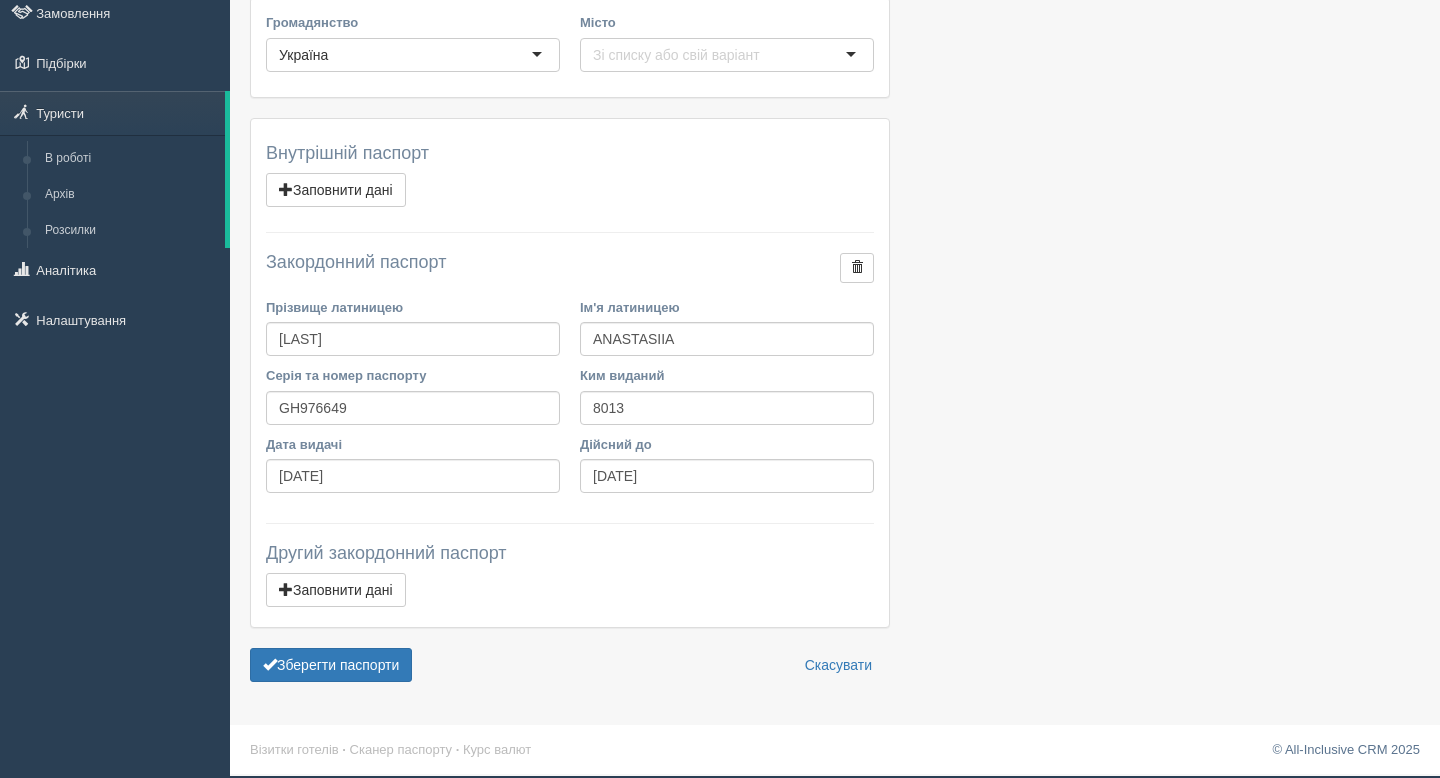 scroll, scrollTop: 0, scrollLeft: 0, axis: both 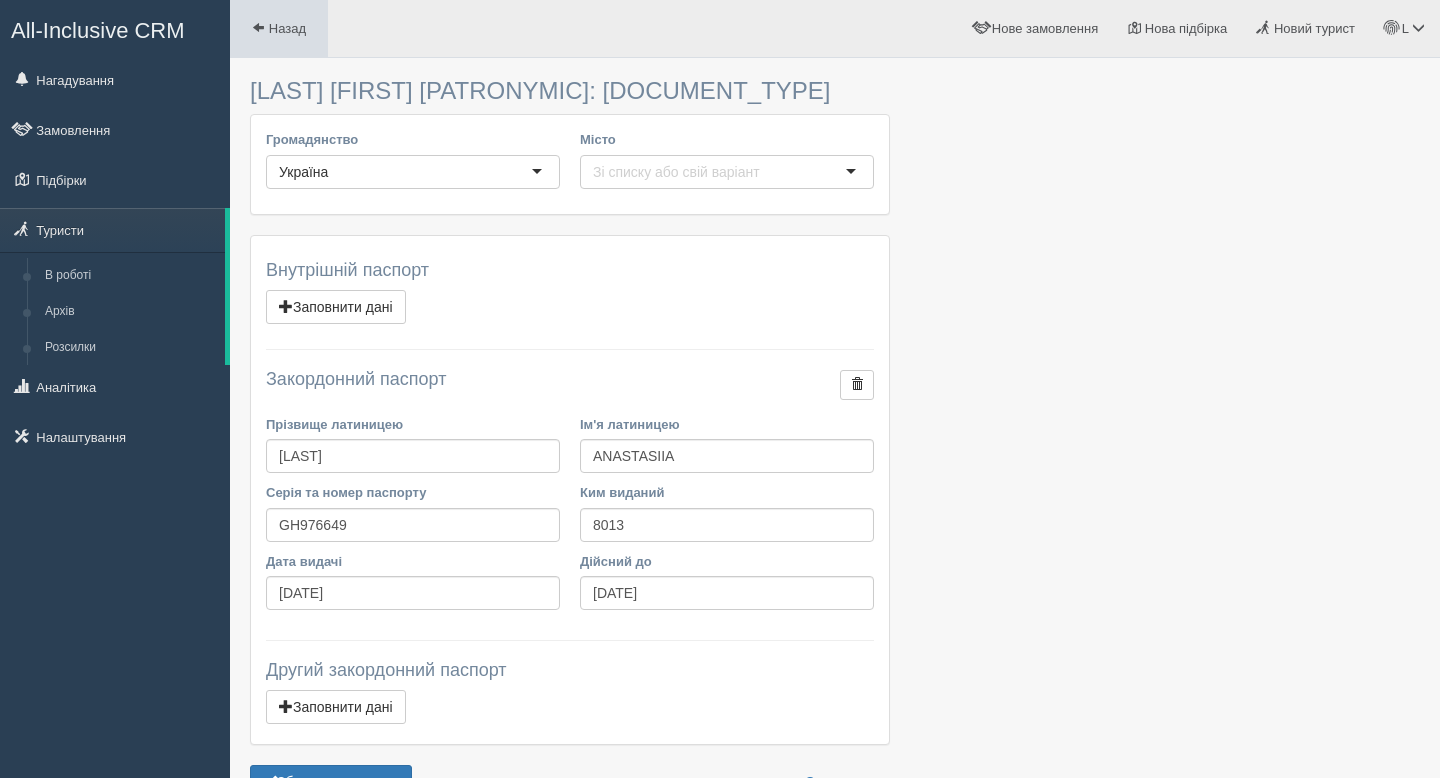 click on "Назад" at bounding box center [279, 28] 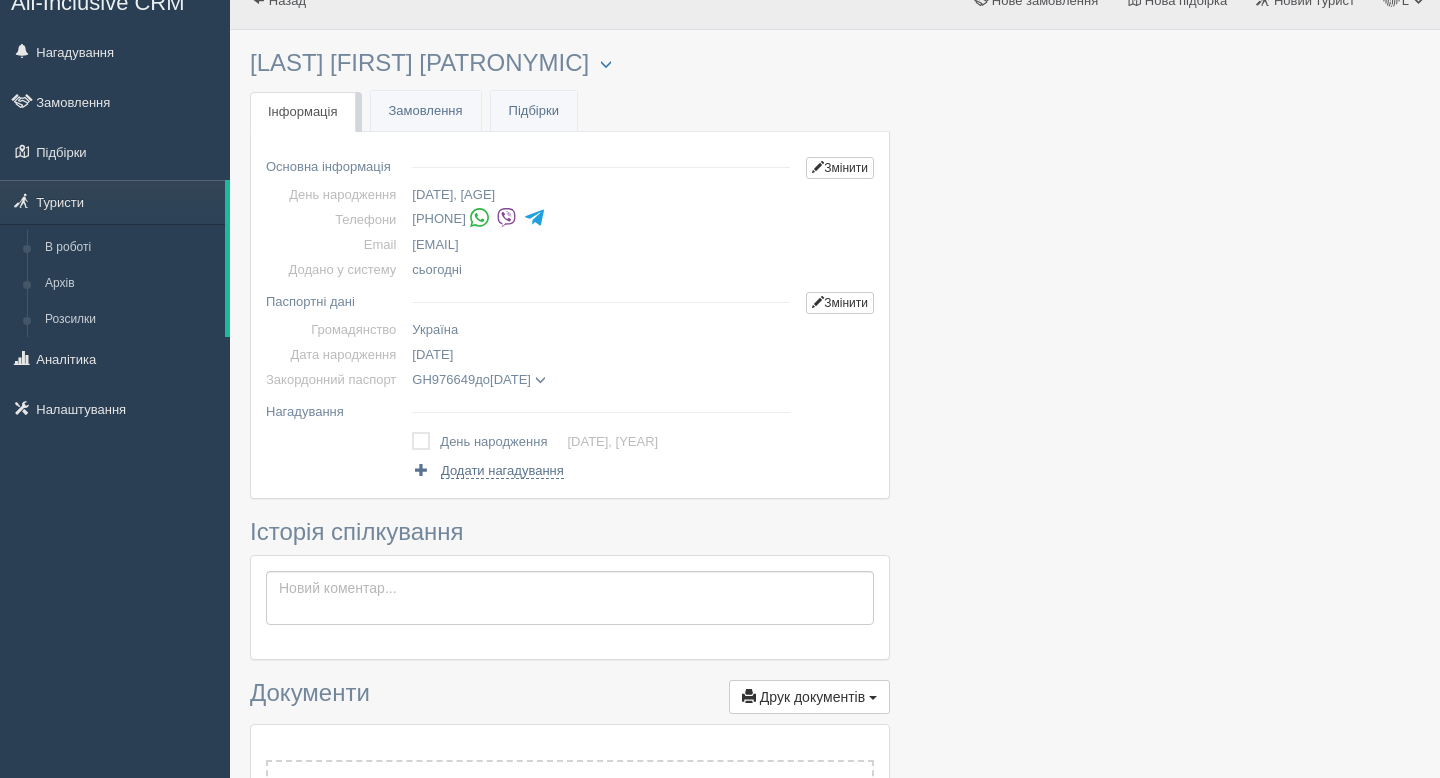 scroll, scrollTop: 16, scrollLeft: 0, axis: vertical 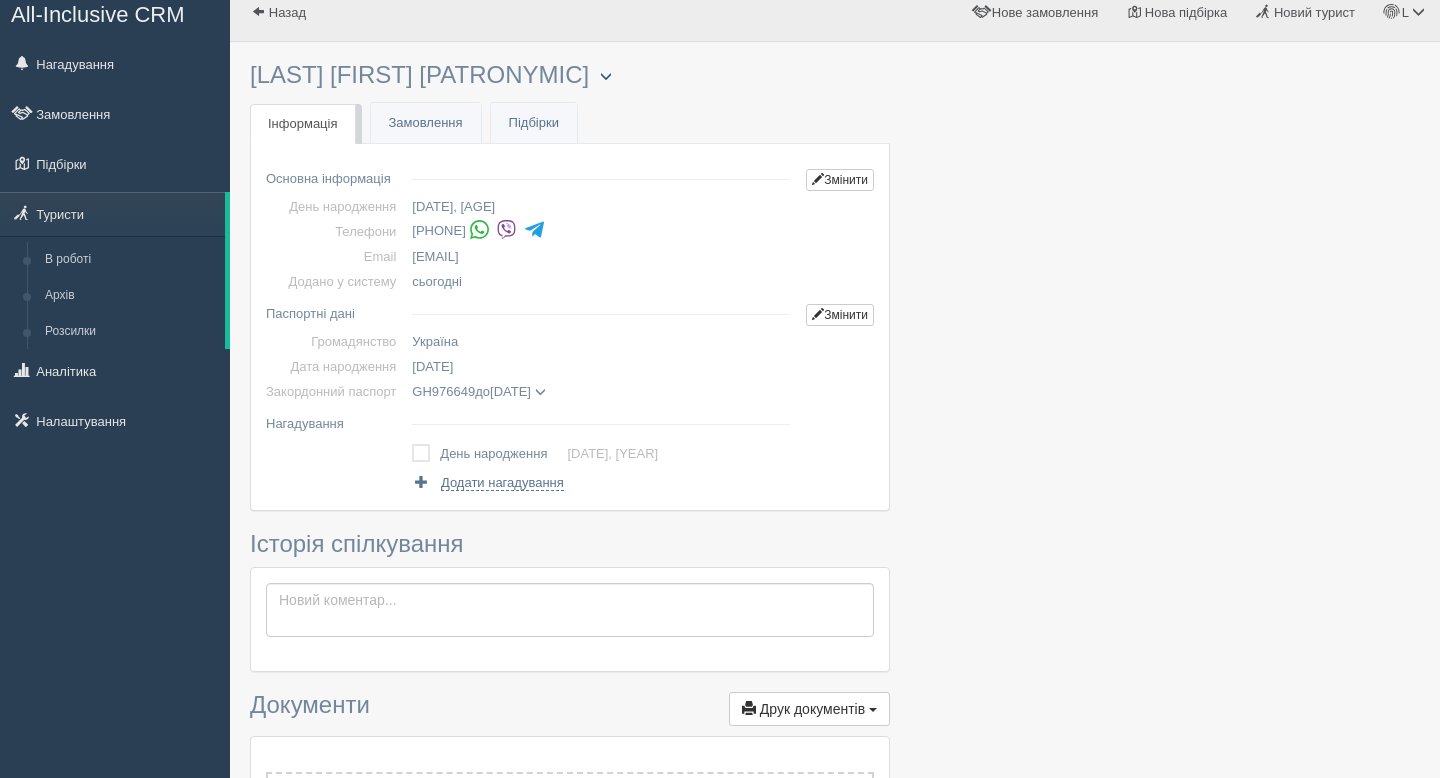 click at bounding box center (606, 76) 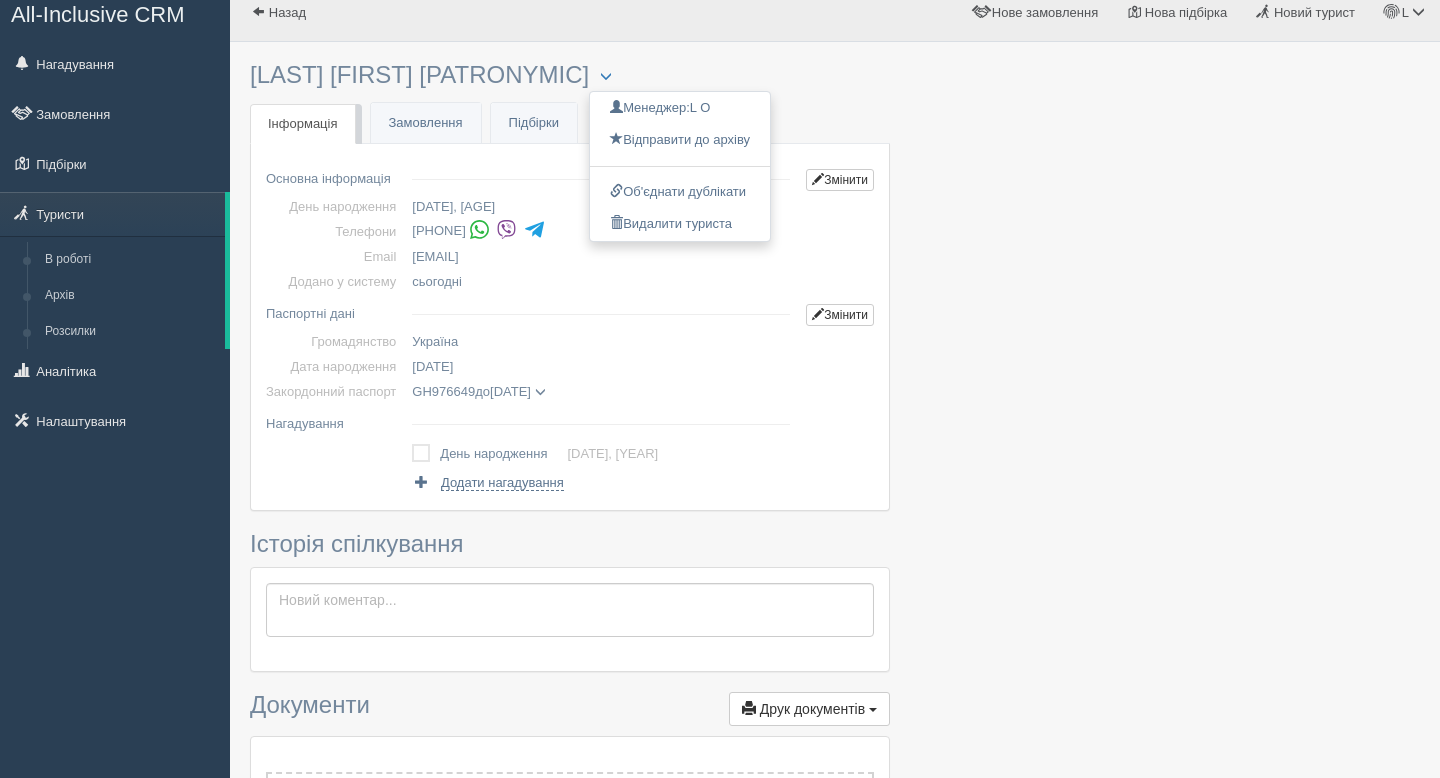 click on "×
Туриста відправлено до архіву
×
Туриста взято у роботу
[LAST] [FIRST] [PATRONYMIC]
Менеджер:
[INITIALS]
Відправити до архіву
Взяти в роботу
Об'єднати дублікати" at bounding box center (570, 637) 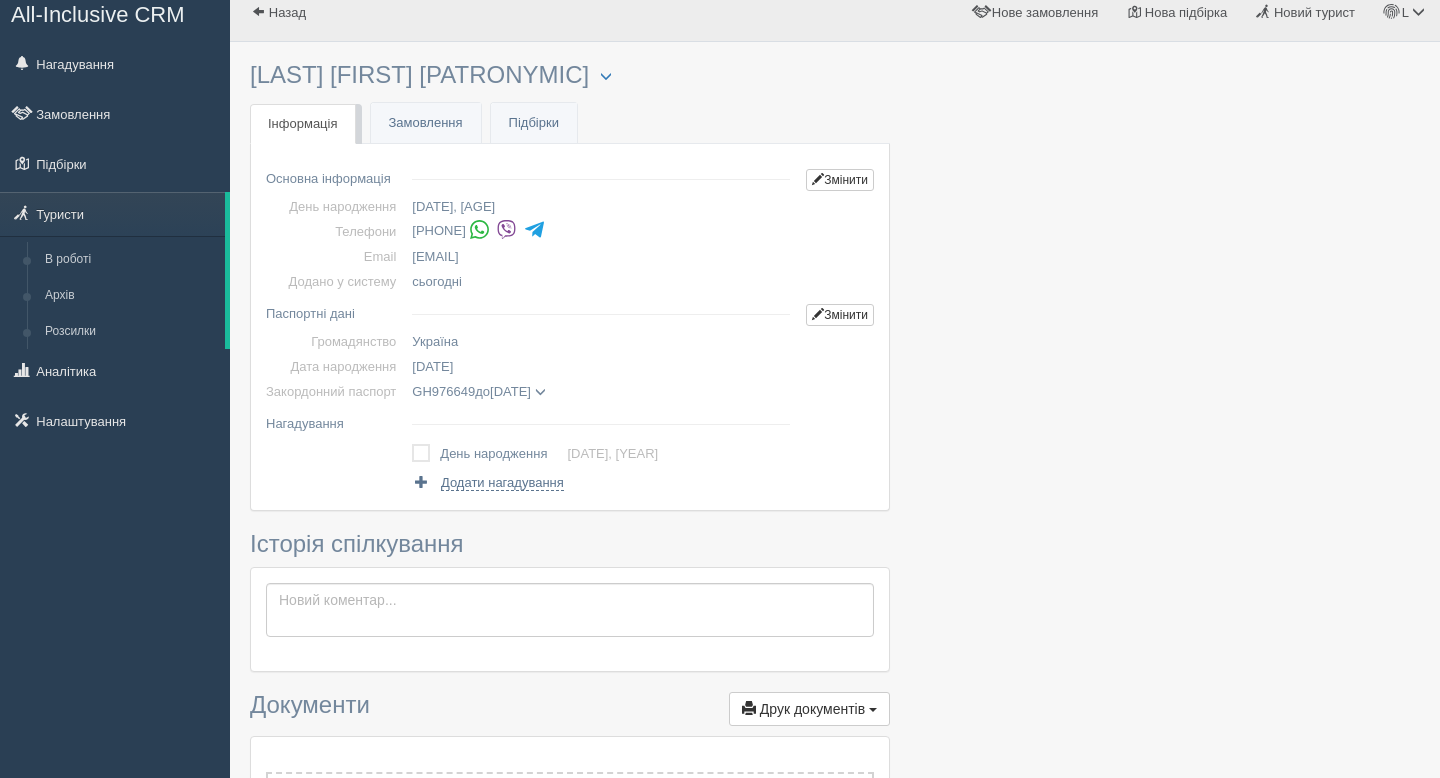drag, startPoint x: 422, startPoint y: 232, endPoint x: 532, endPoint y: 233, distance: 110.00455 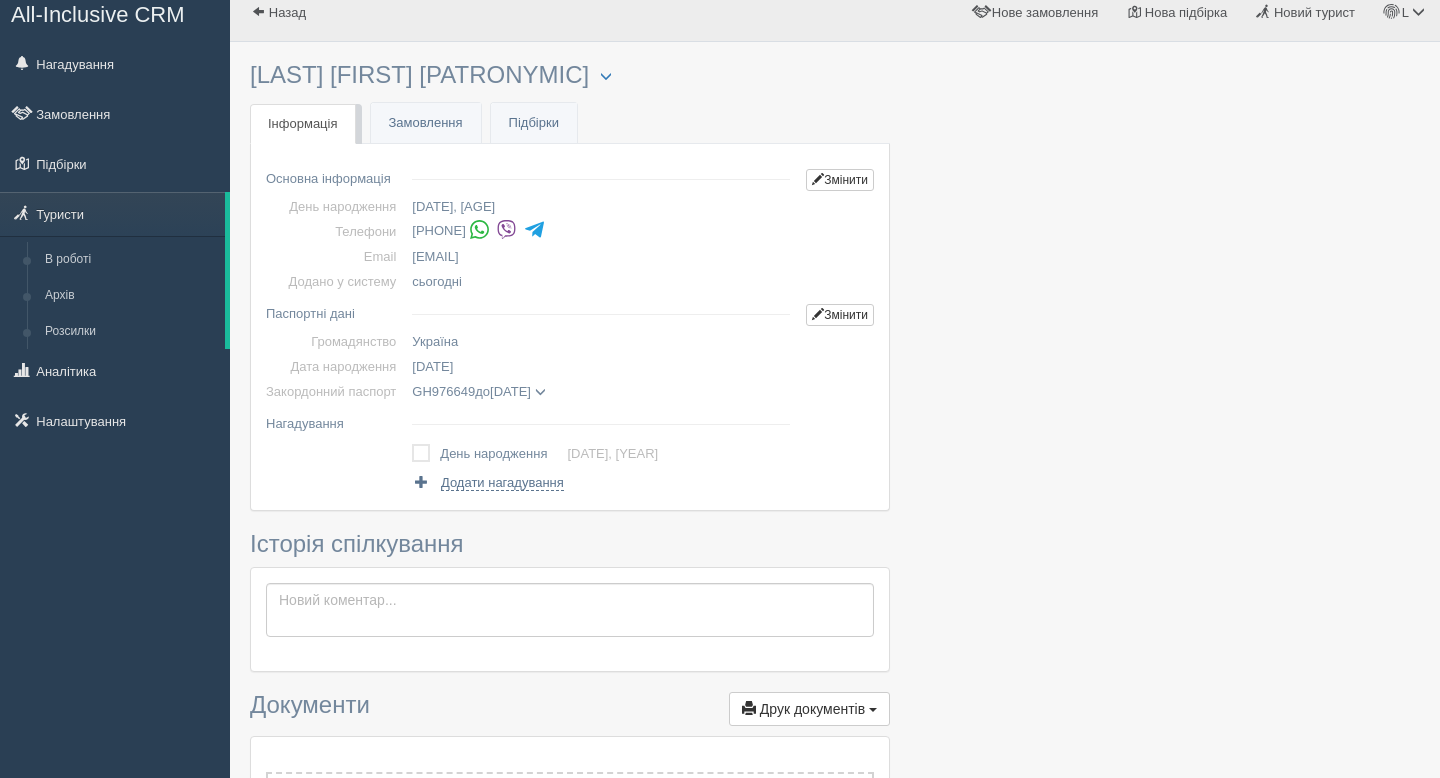 drag, startPoint x: 255, startPoint y: 71, endPoint x: 604, endPoint y: 78, distance: 349.0702 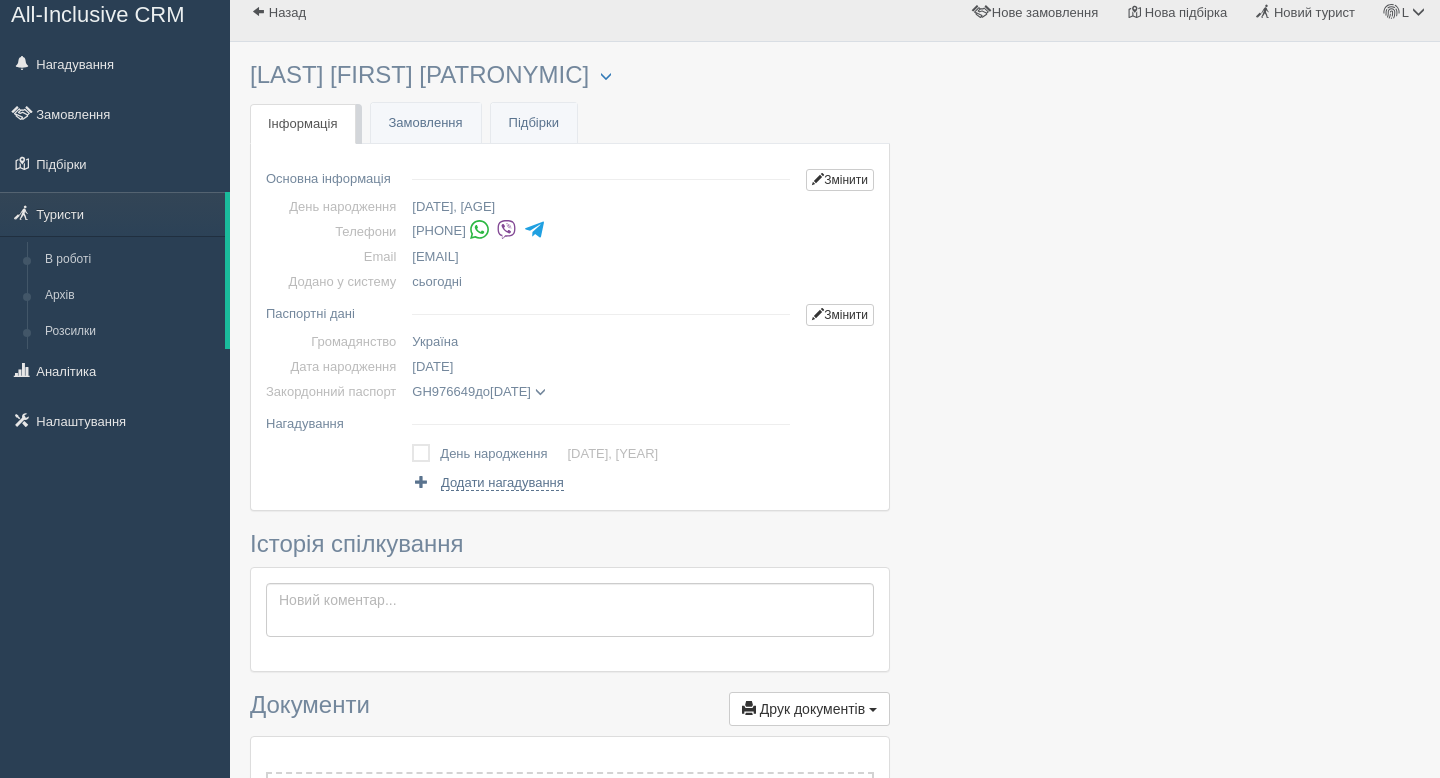 click on "Герасименко Анастасія Юріївна
Менеджер:
L O
Відправити до архіву
Взяти в роботу
Об'єднати дублікати
Видалити туриста" at bounding box center [570, 75] 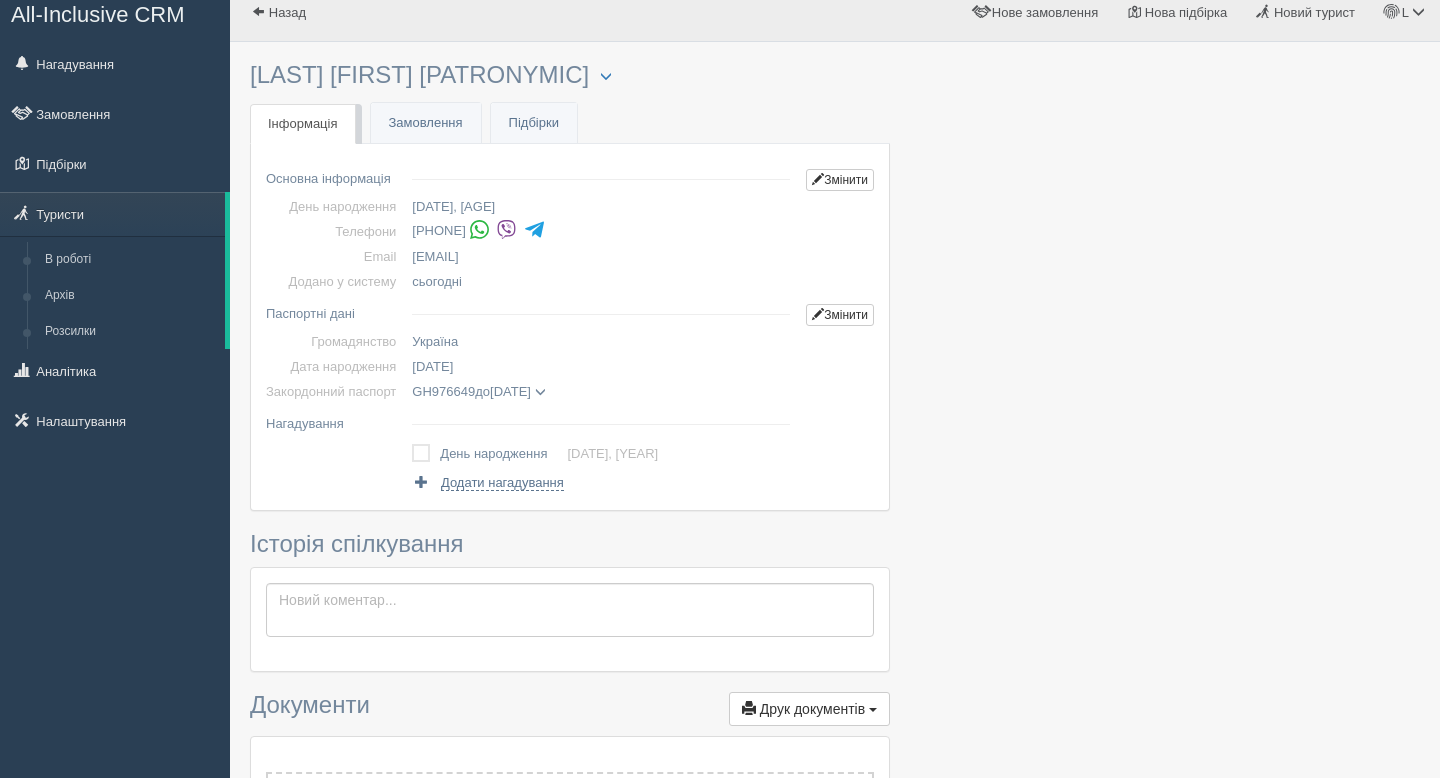 drag, startPoint x: 423, startPoint y: 259, endPoint x: 603, endPoint y: 256, distance: 180.025 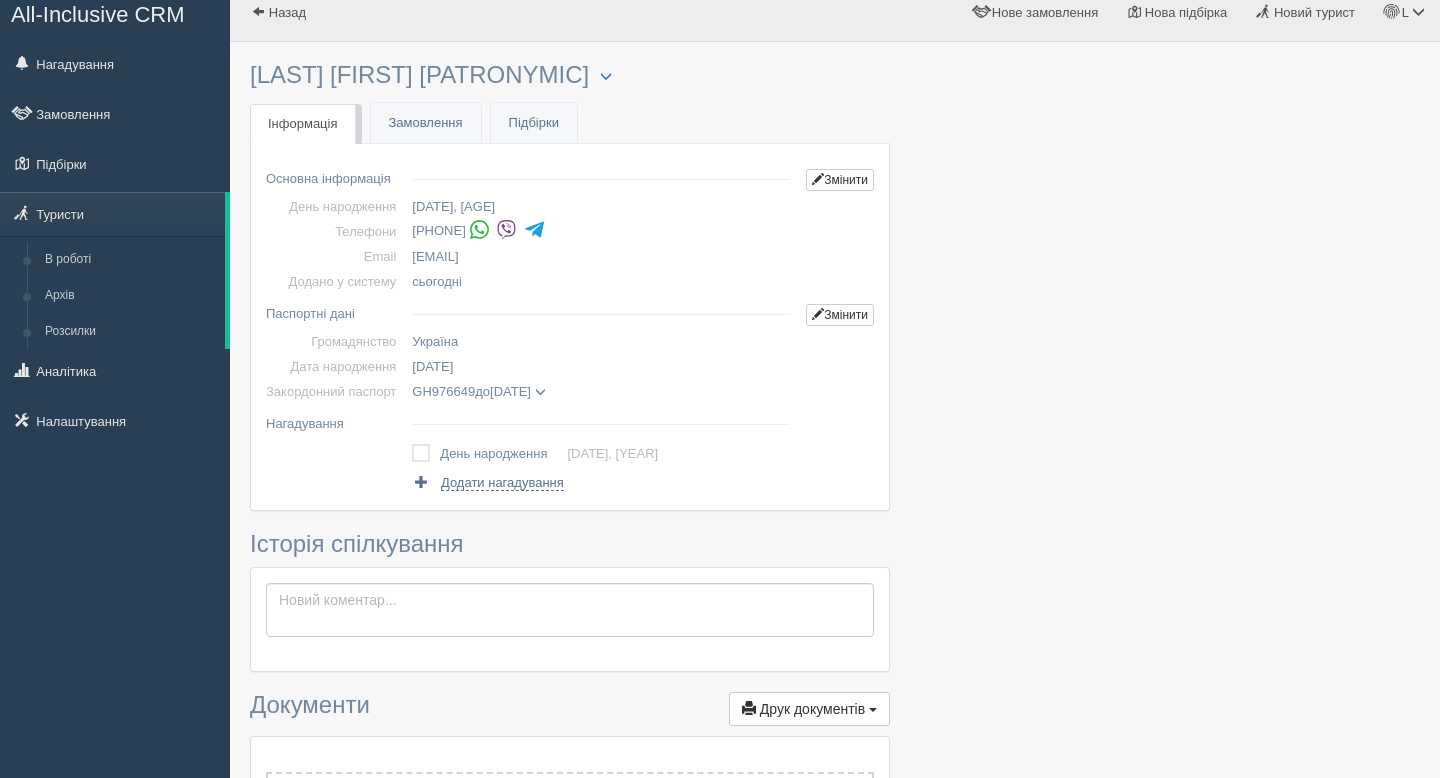 click on "[EMAIL]" at bounding box center (601, 206) 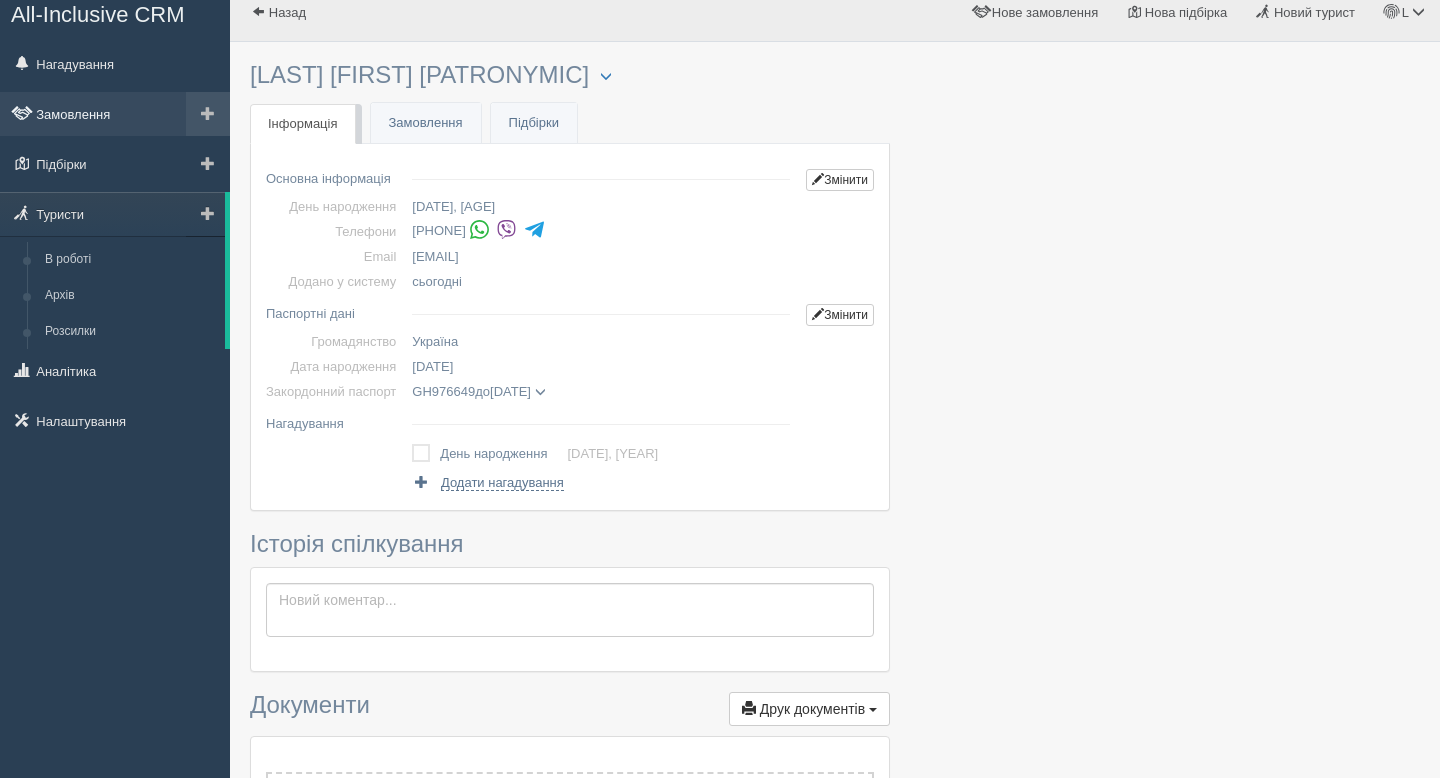 click on "Замовлення" at bounding box center [115, 114] 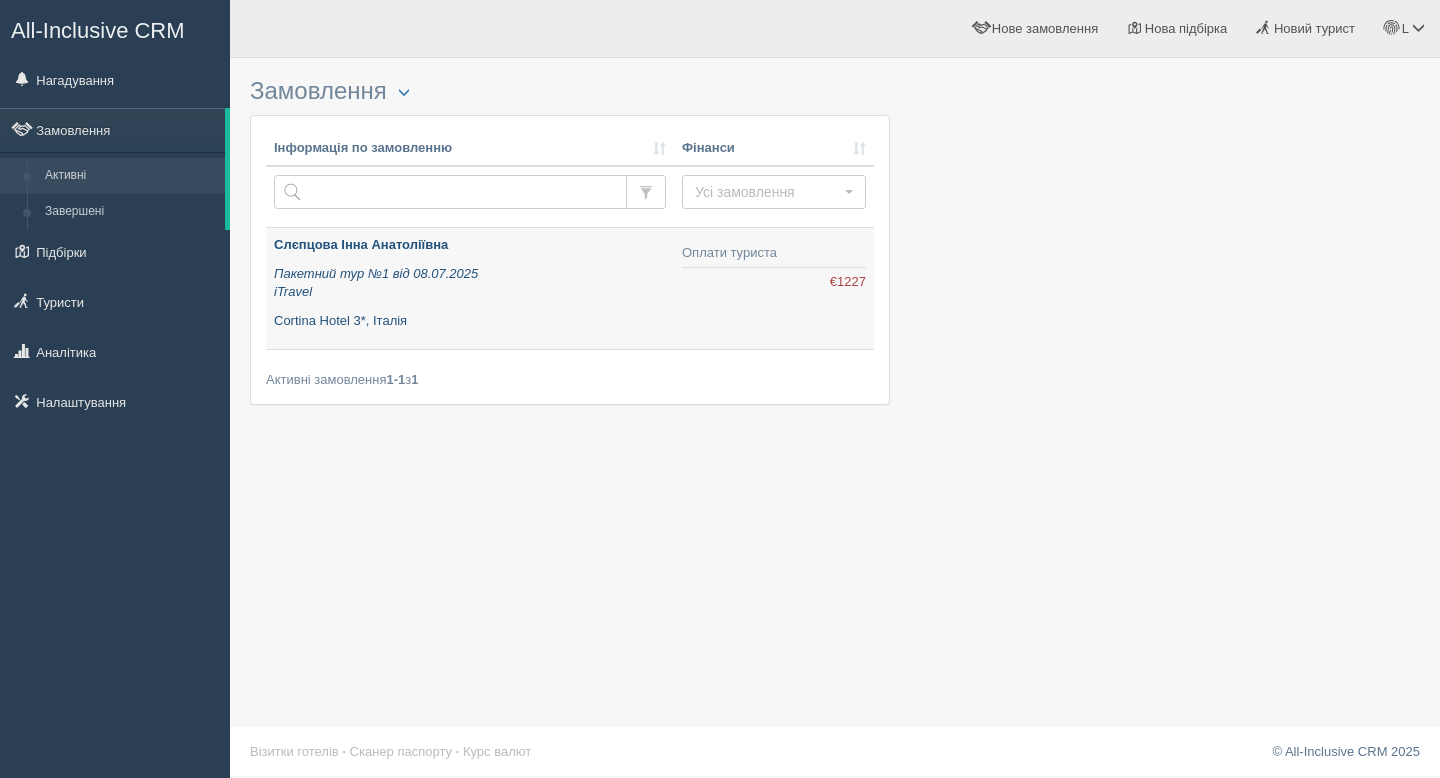scroll, scrollTop: 0, scrollLeft: 0, axis: both 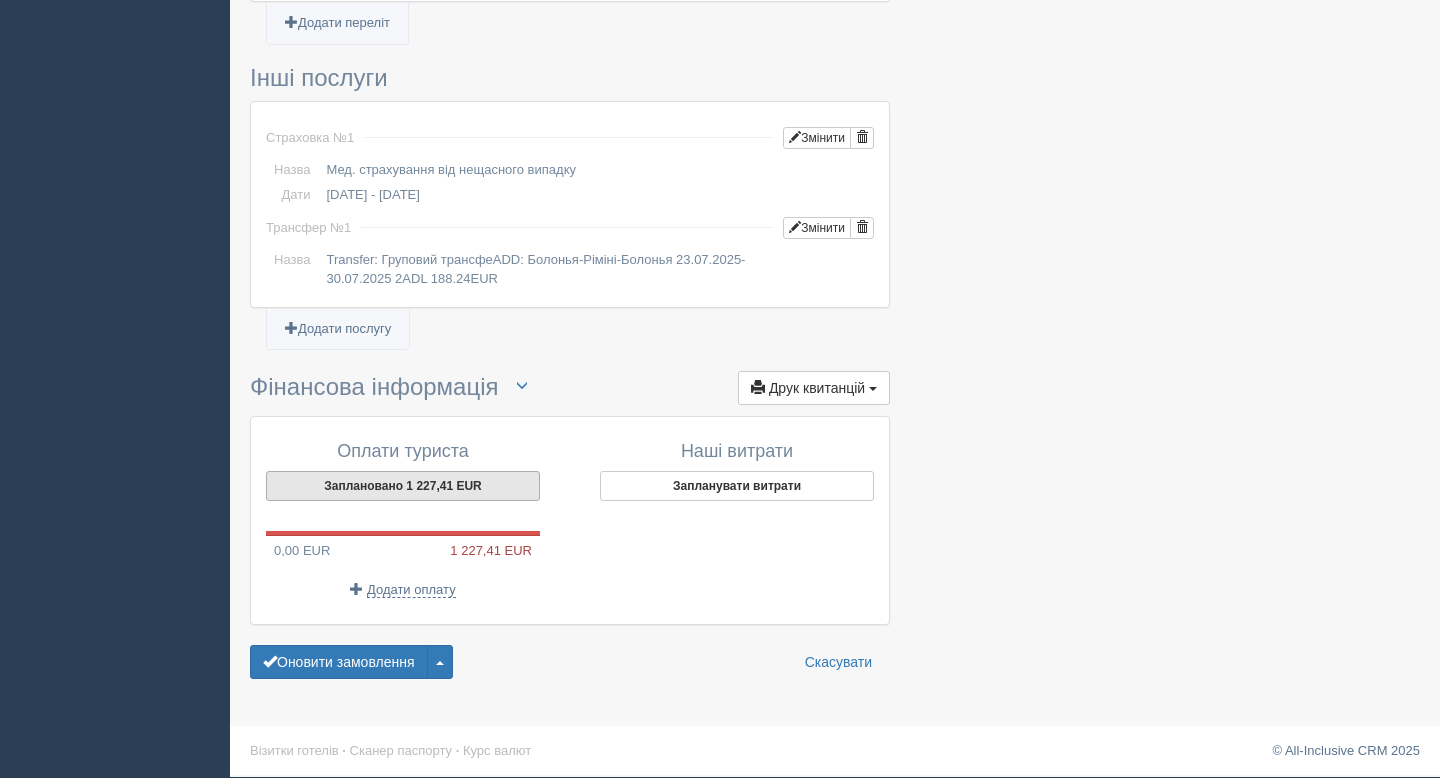 click on "Заплановано 1 227,41 EUR" at bounding box center [403, 486] 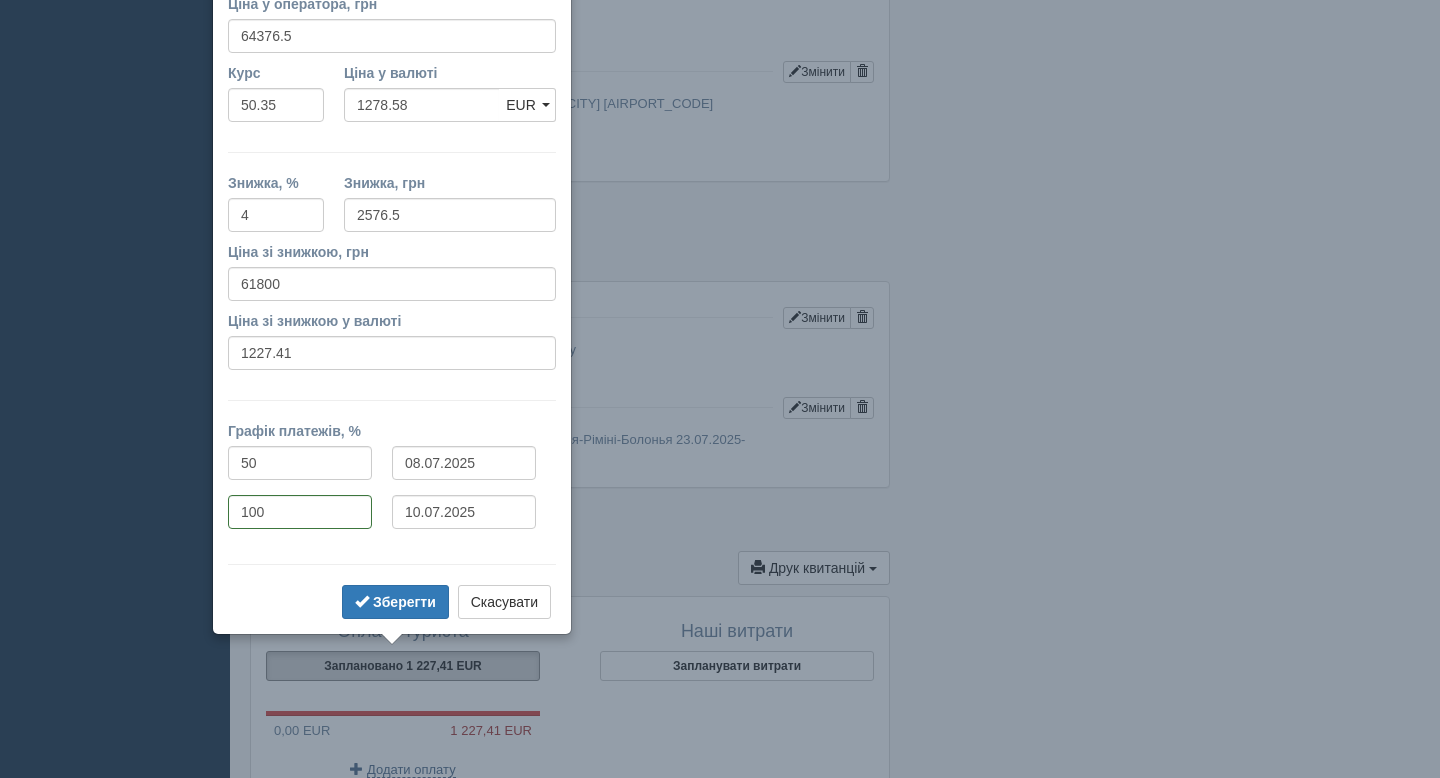 scroll, scrollTop: 1278, scrollLeft: 0, axis: vertical 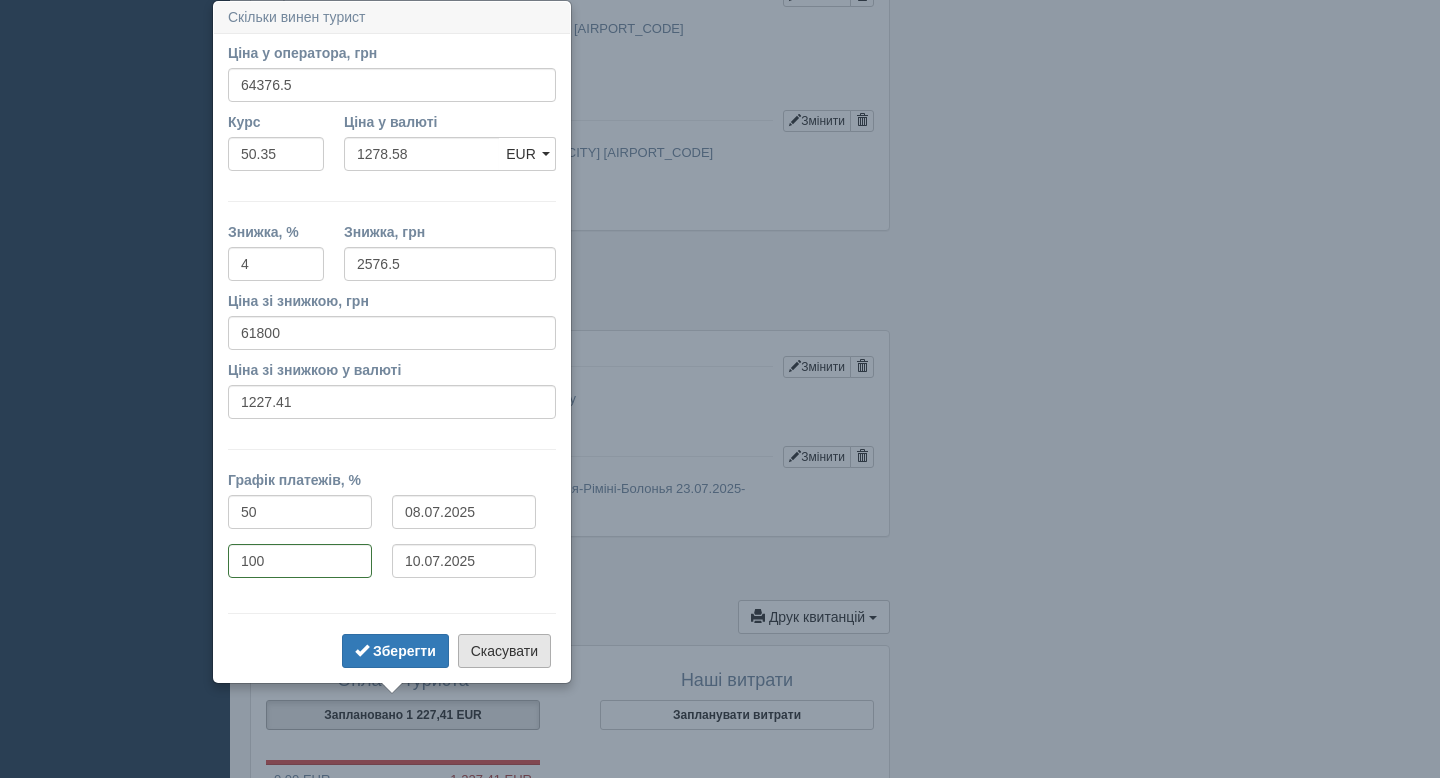 click on "Скасувати" at bounding box center (504, 651) 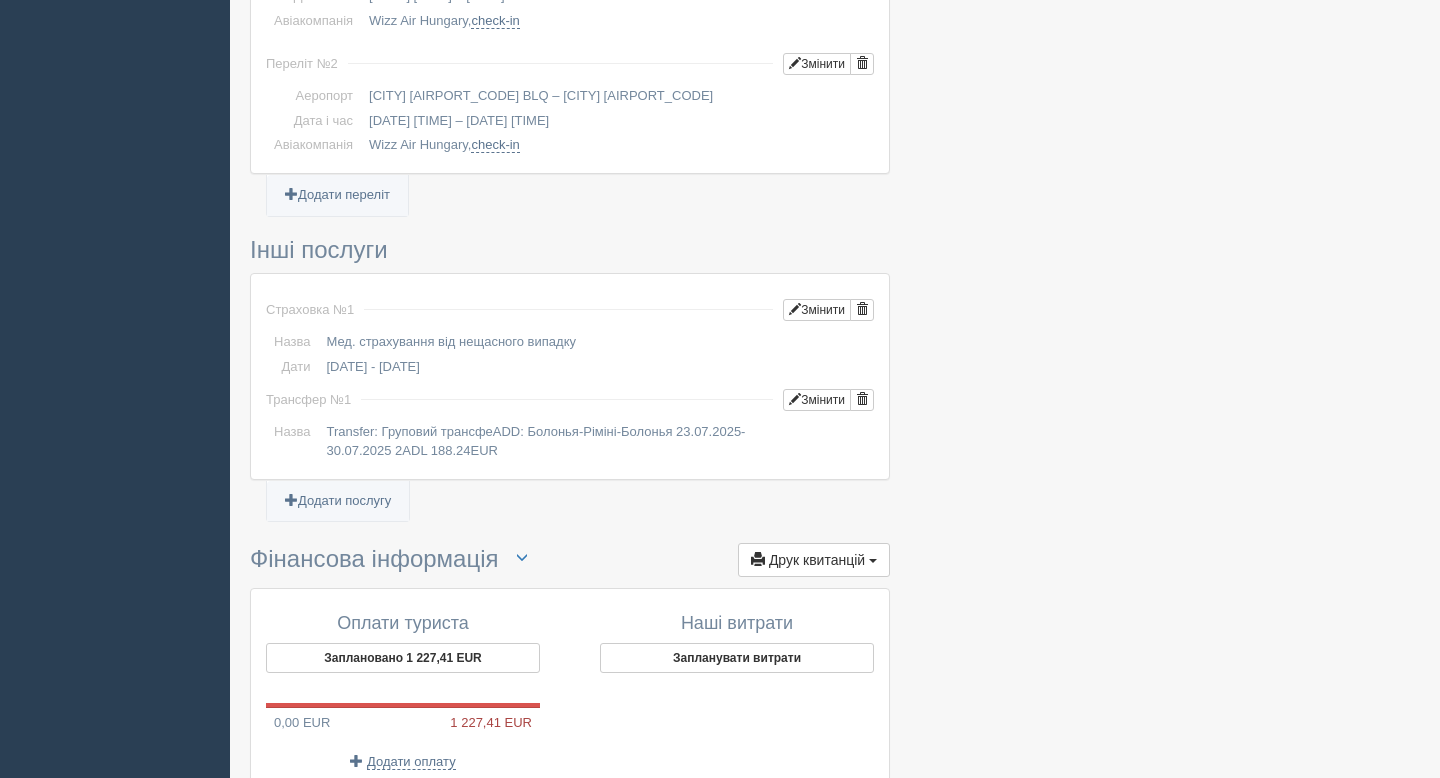 scroll, scrollTop: 1411, scrollLeft: 0, axis: vertical 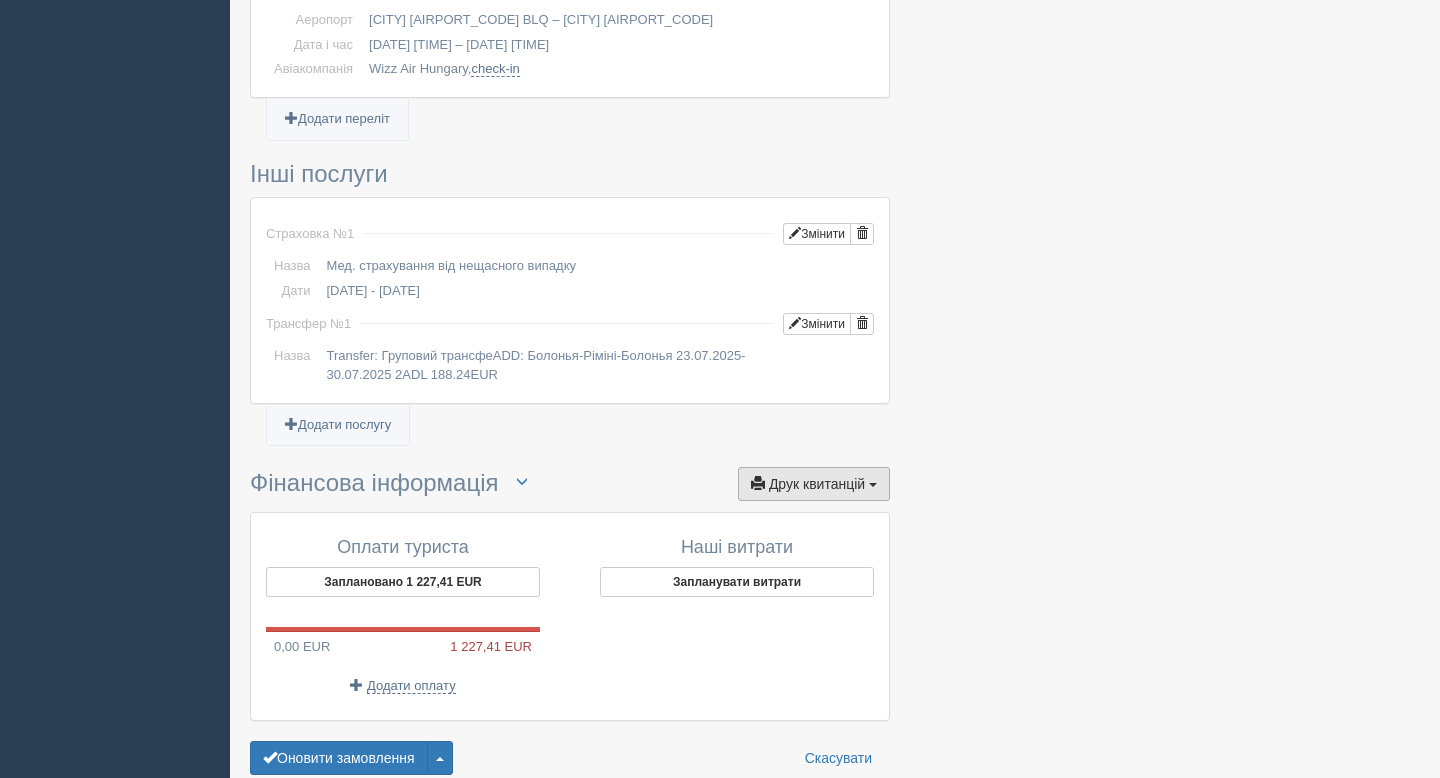 click on "Друк квитанцій
Друк" at bounding box center [814, 484] 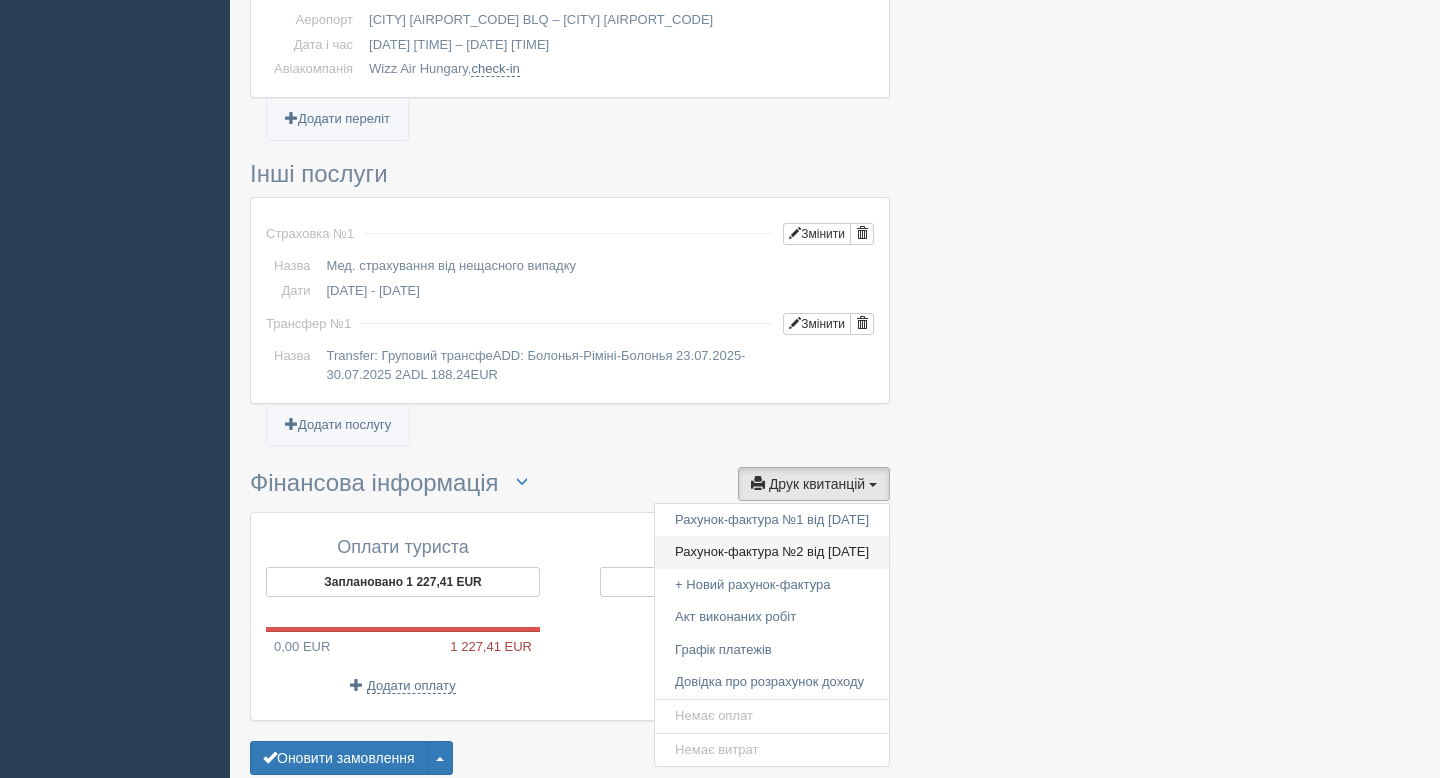 click on "Рахунок-фактура №2 від 08.07.2025" at bounding box center (772, 552) 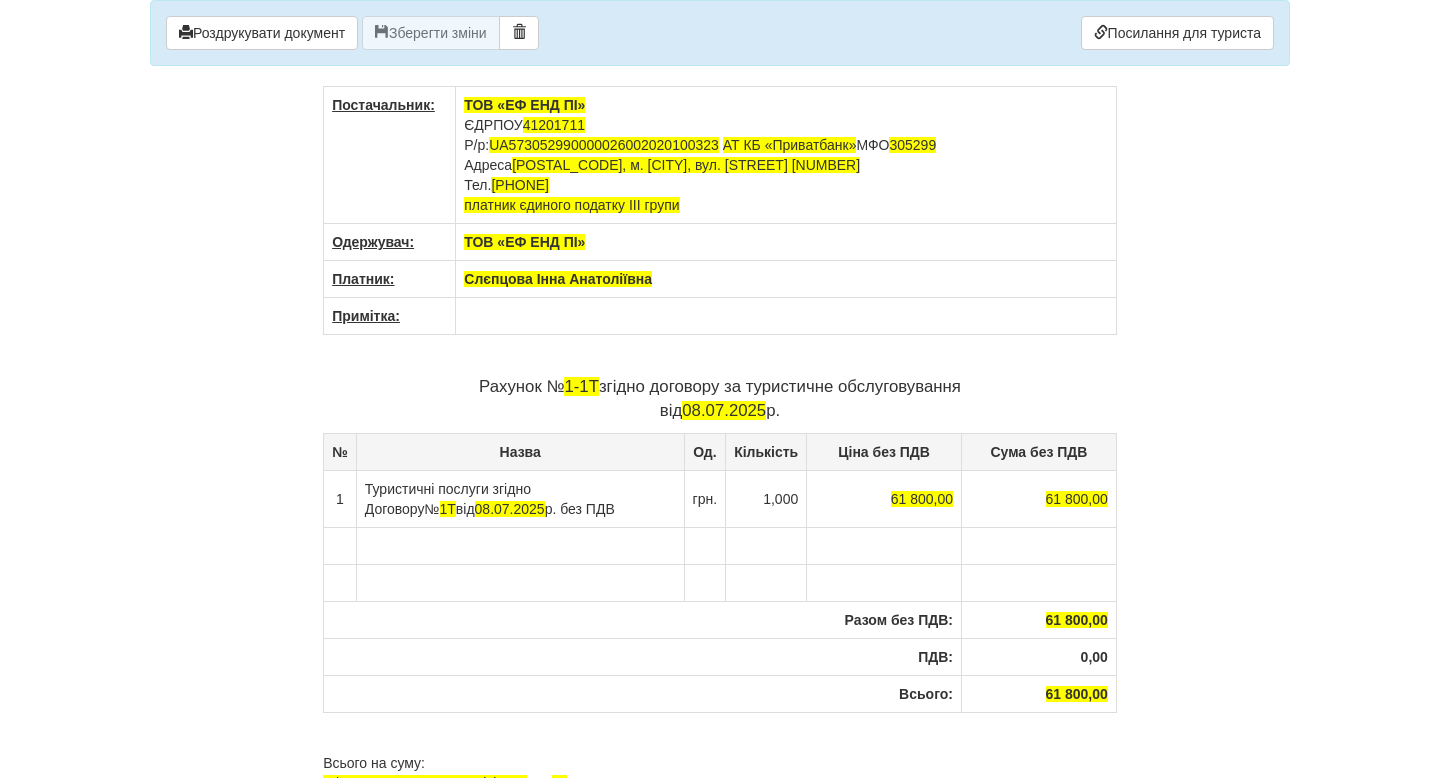 scroll, scrollTop: 0, scrollLeft: 0, axis: both 